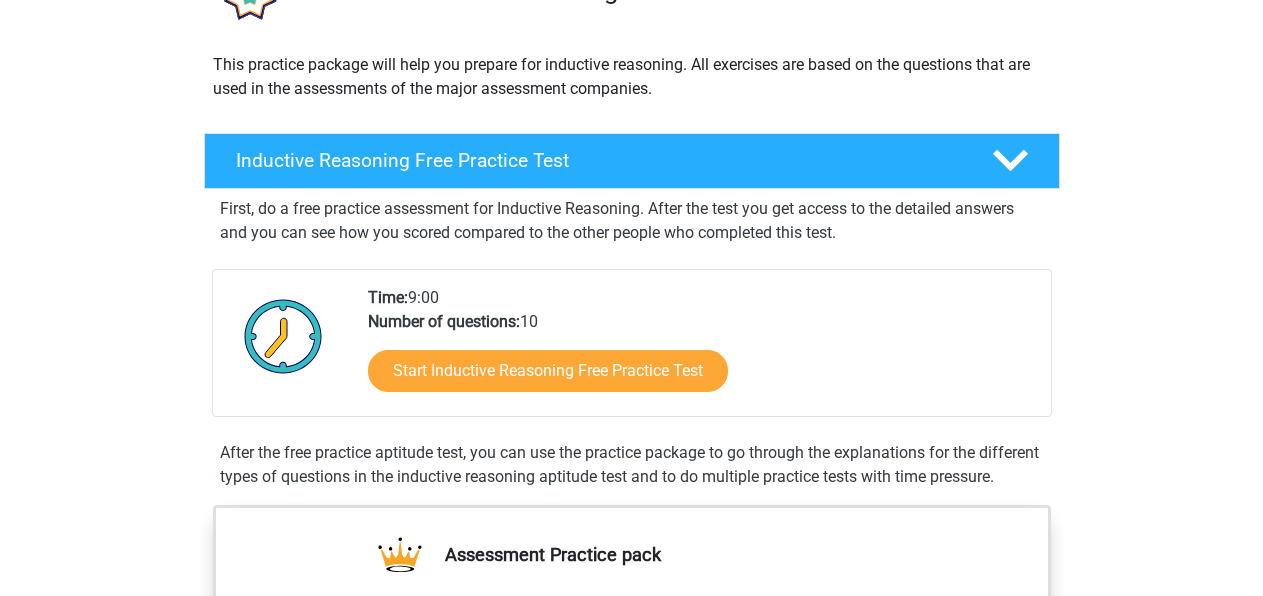 scroll, scrollTop: 106, scrollLeft: 0, axis: vertical 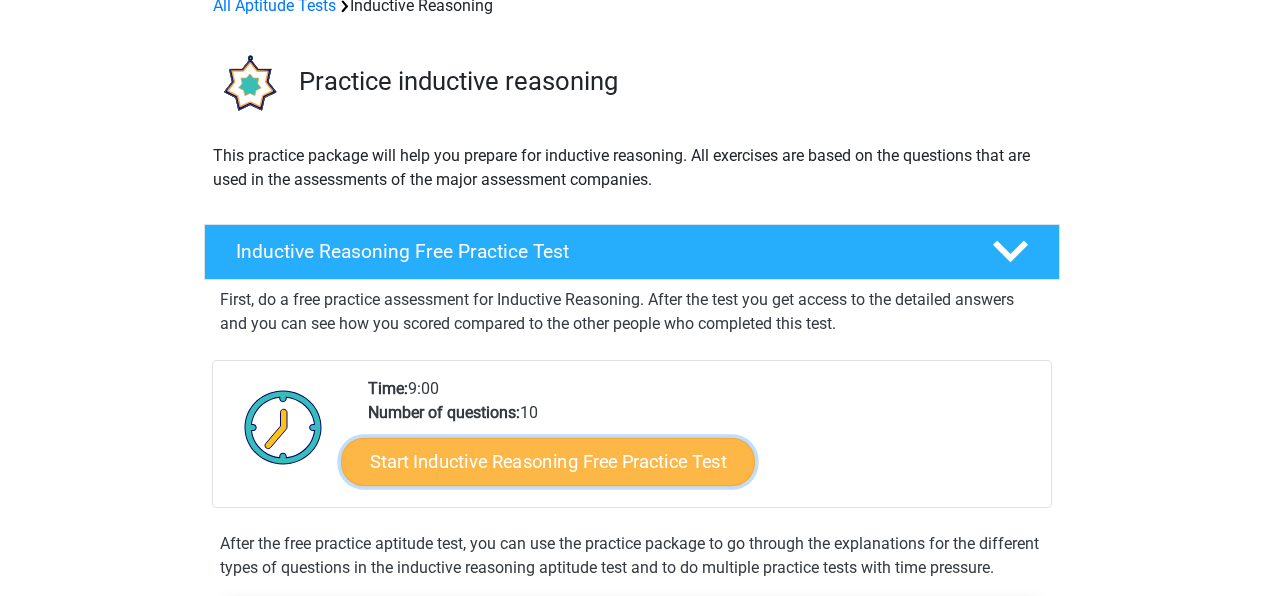 click on "Start Inductive Reasoning
Free Practice Test" at bounding box center (548, 461) 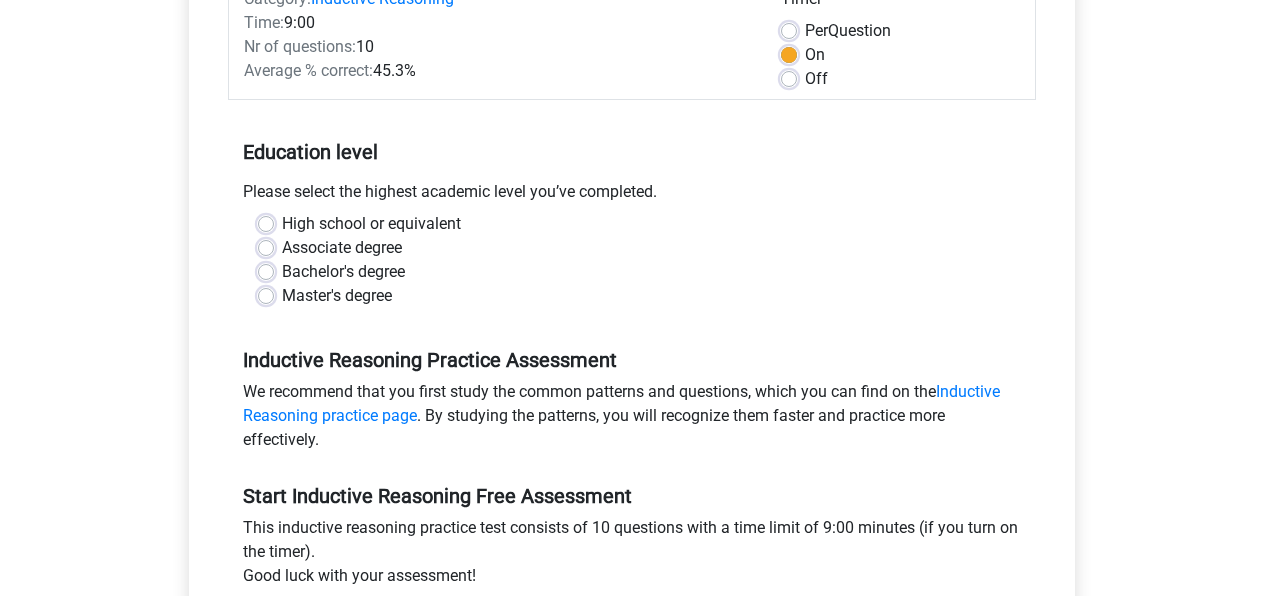 scroll, scrollTop: 318, scrollLeft: 0, axis: vertical 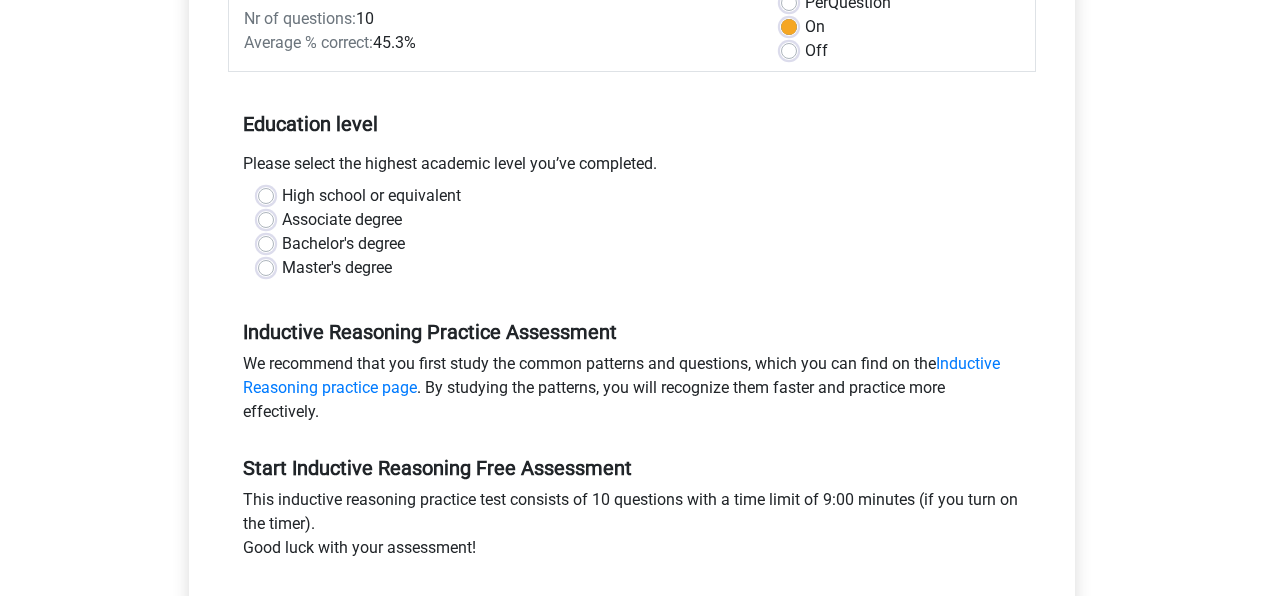 click on "Bachelor's degree" at bounding box center (343, 244) 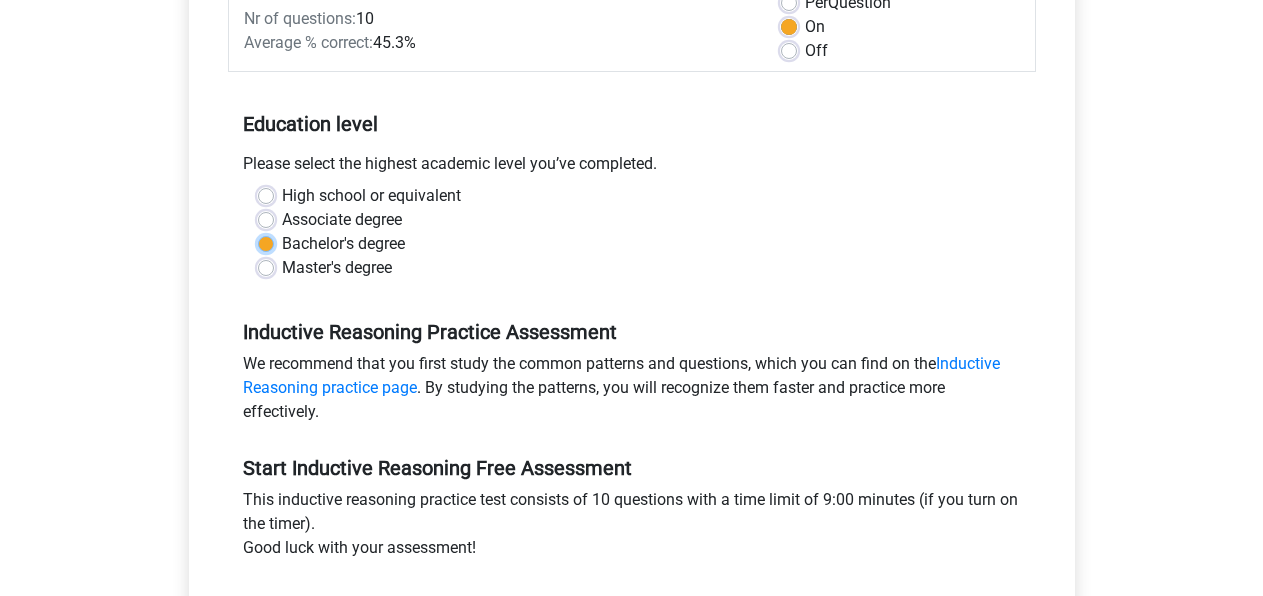 click on "Bachelor's degree" at bounding box center (266, 242) 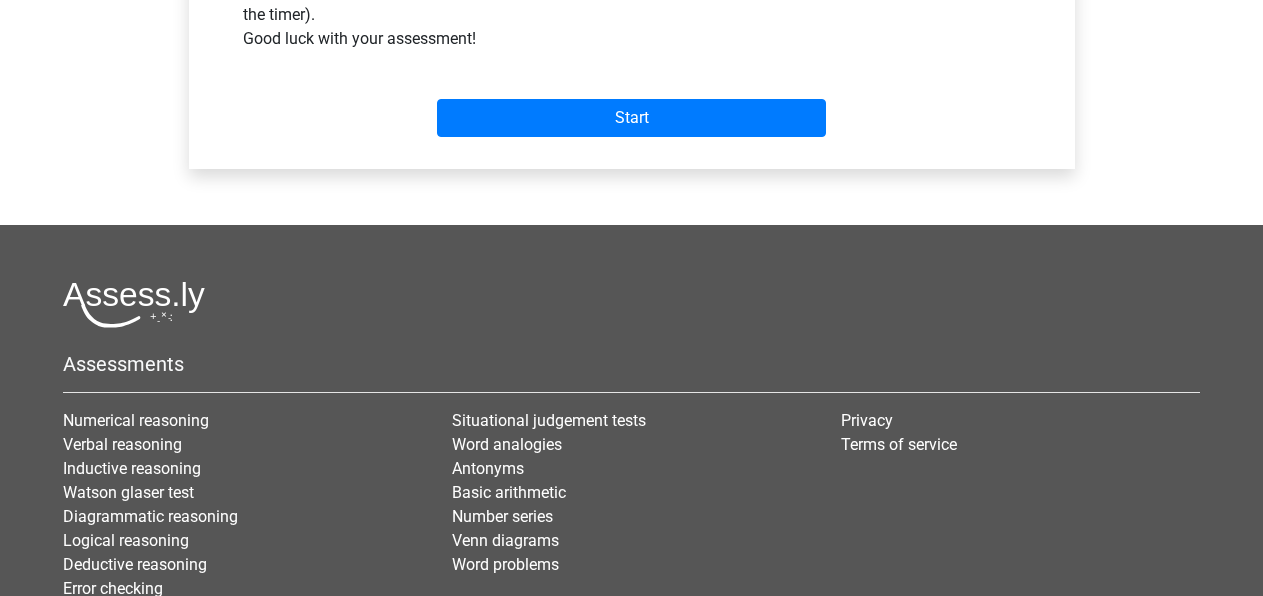 scroll, scrollTop: 848, scrollLeft: 0, axis: vertical 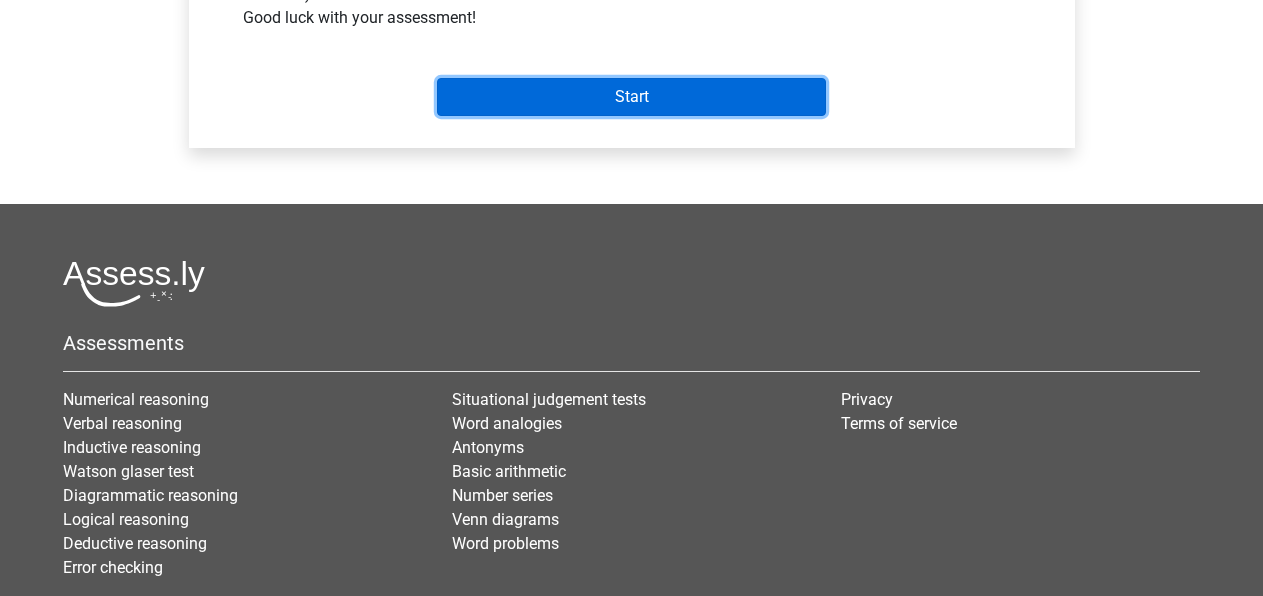 click on "Start" at bounding box center (631, 97) 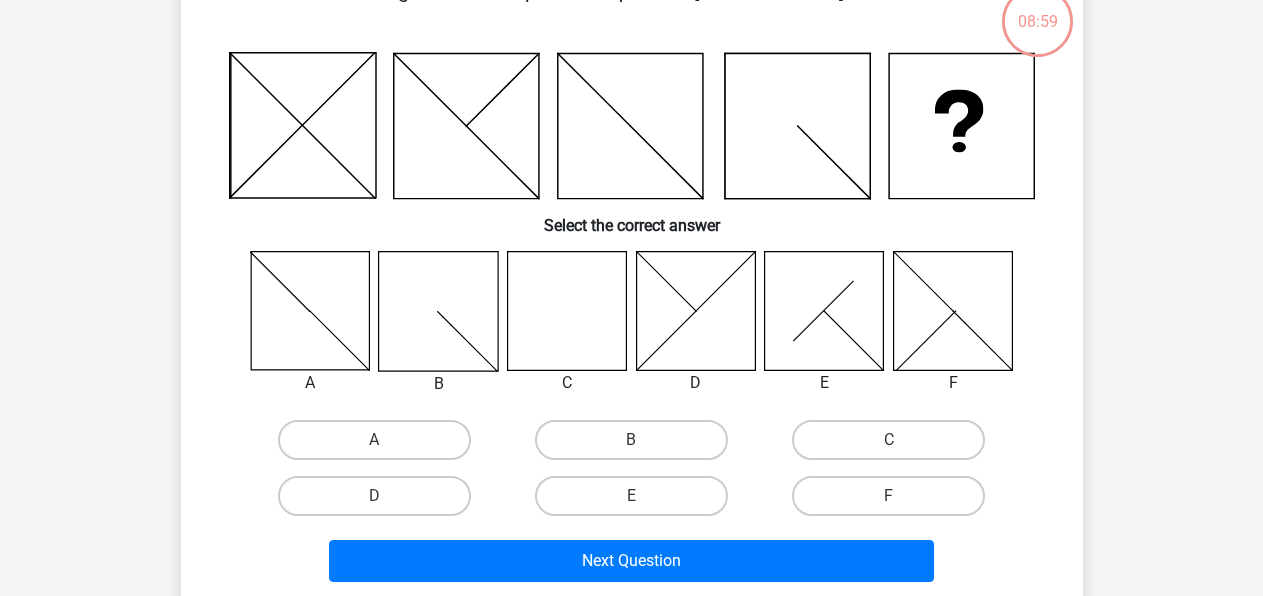 scroll, scrollTop: 106, scrollLeft: 0, axis: vertical 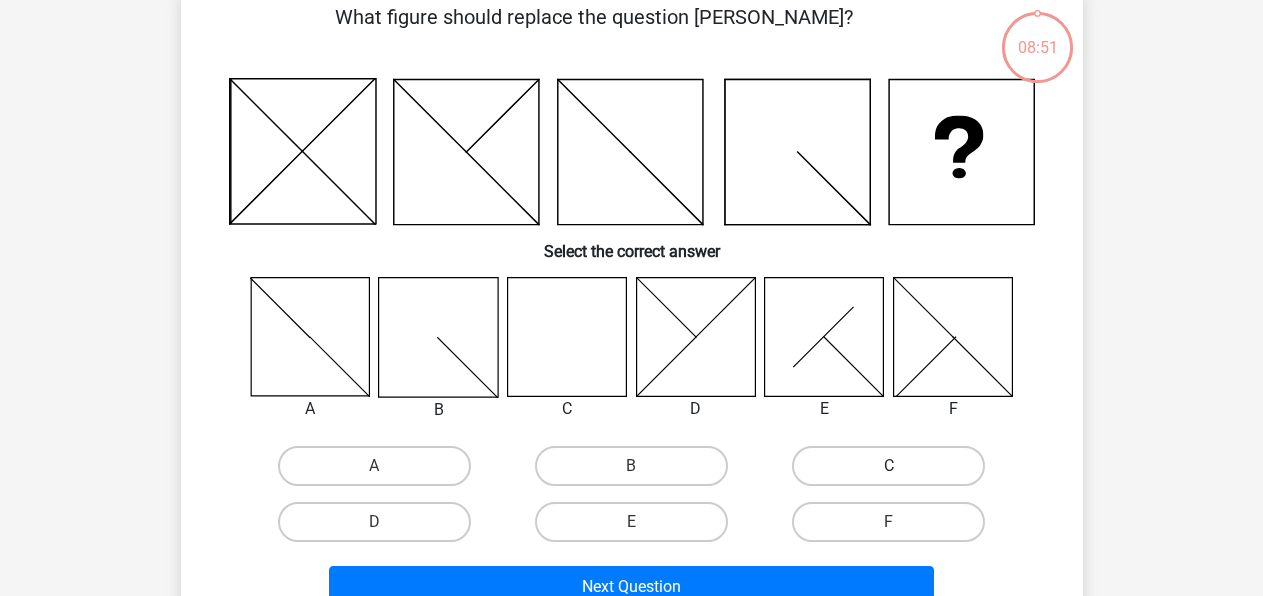 click on "C" at bounding box center [888, 466] 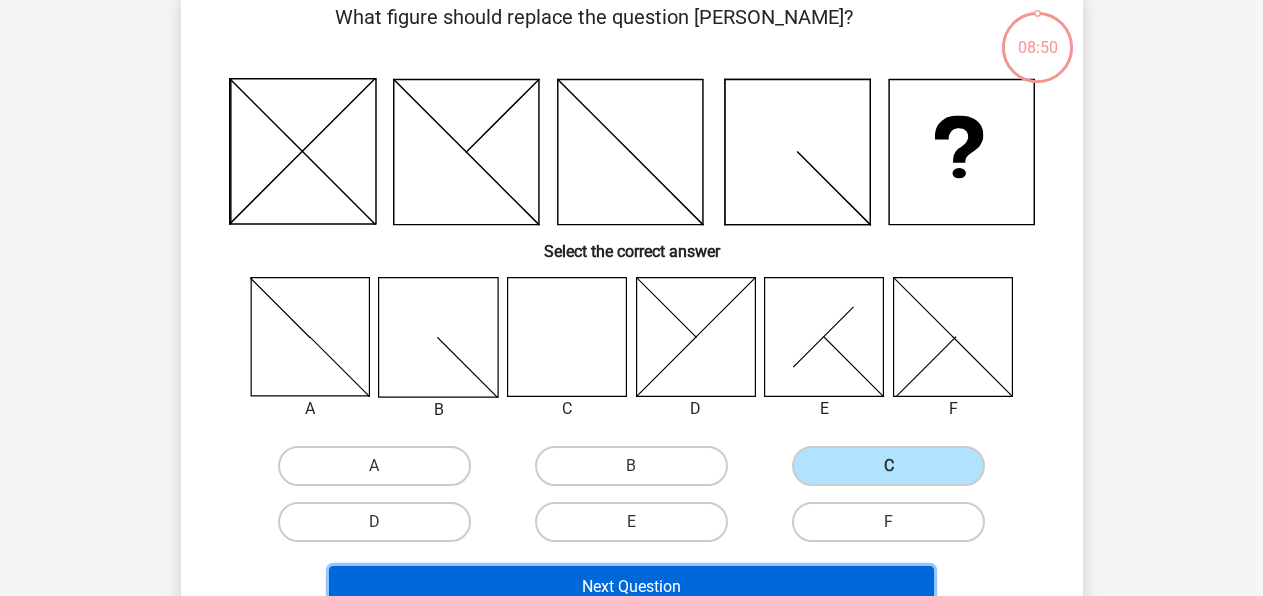 click on "Next Question" at bounding box center [631, 587] 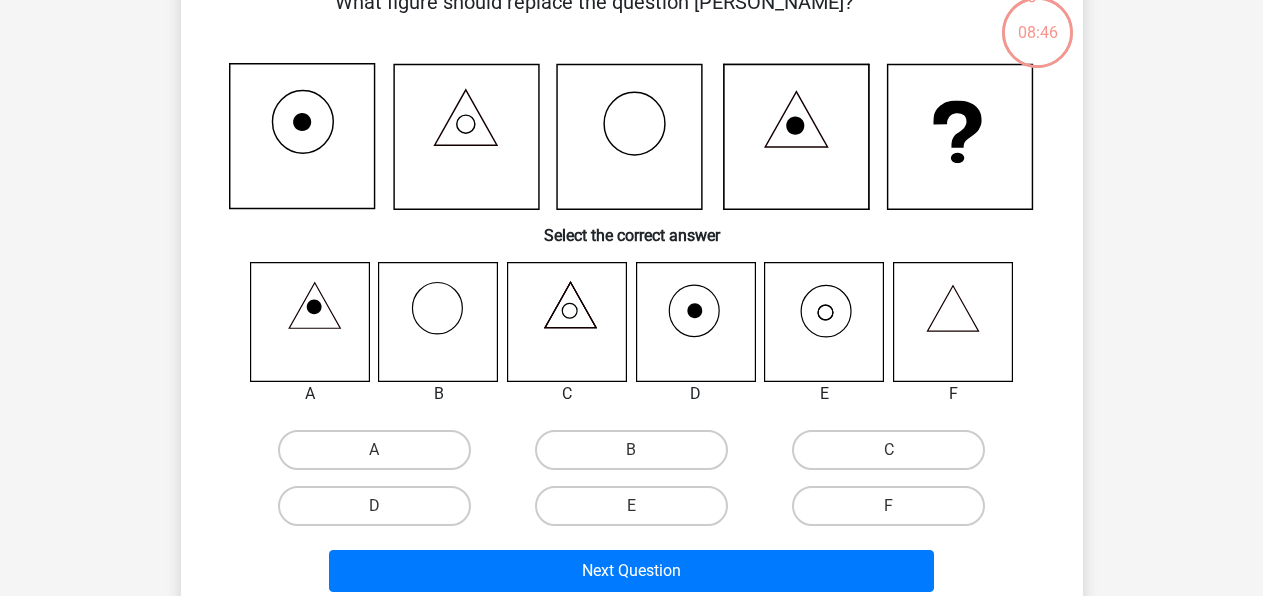 scroll, scrollTop: 106, scrollLeft: 0, axis: vertical 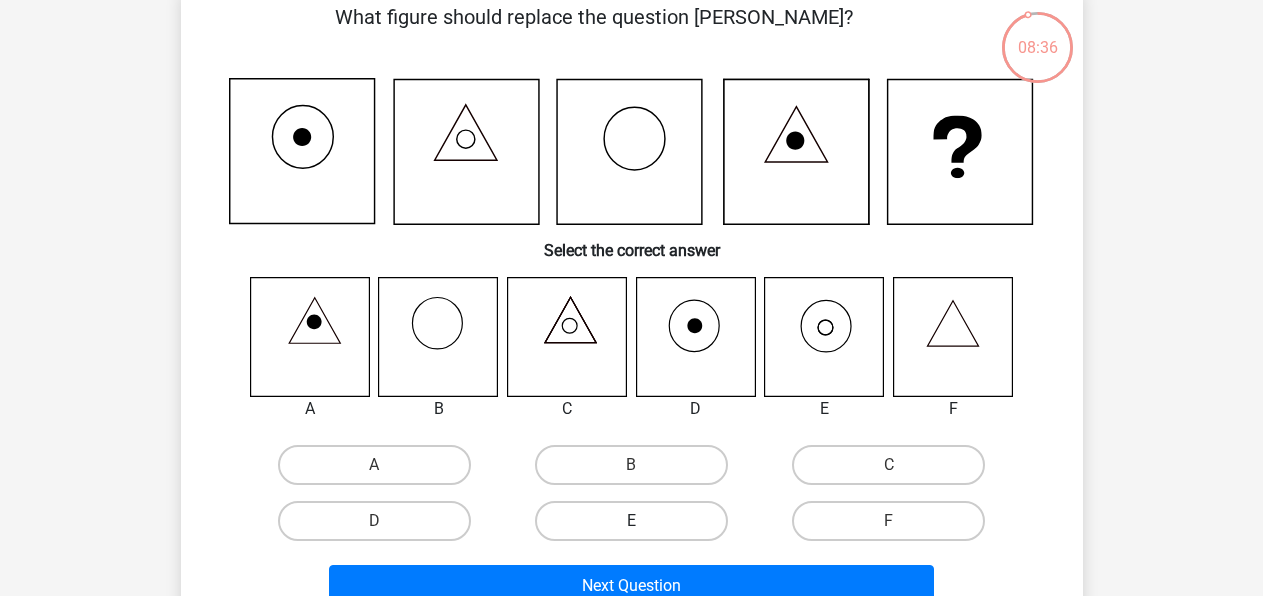 click on "E" at bounding box center [631, 521] 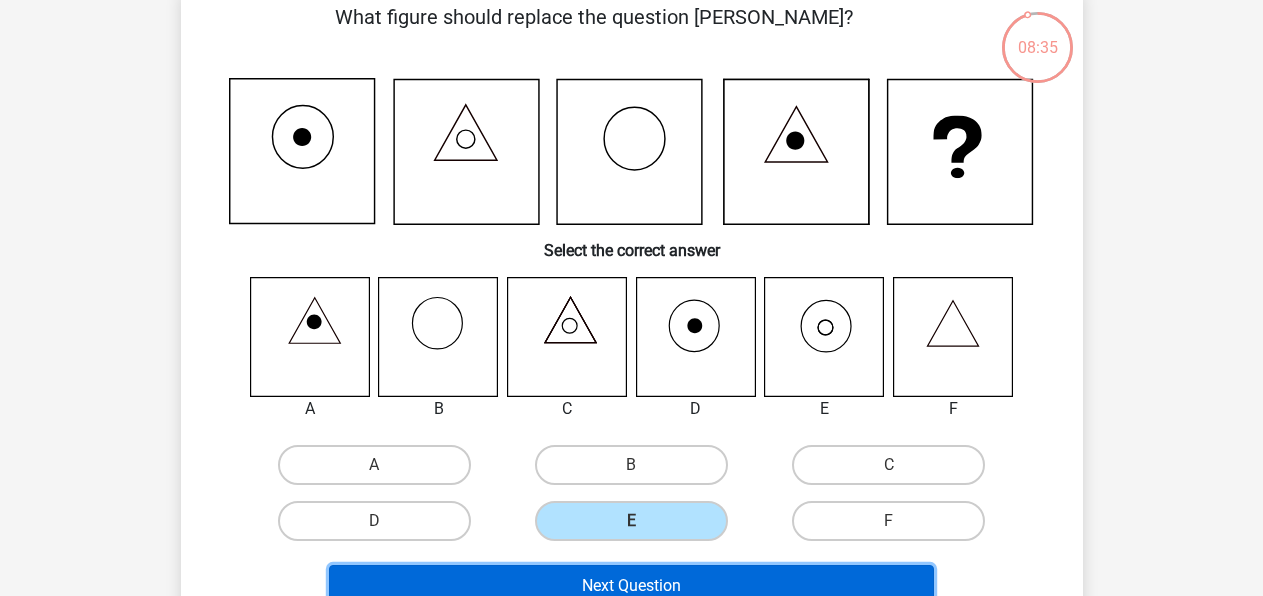 click on "Next Question" at bounding box center (631, 586) 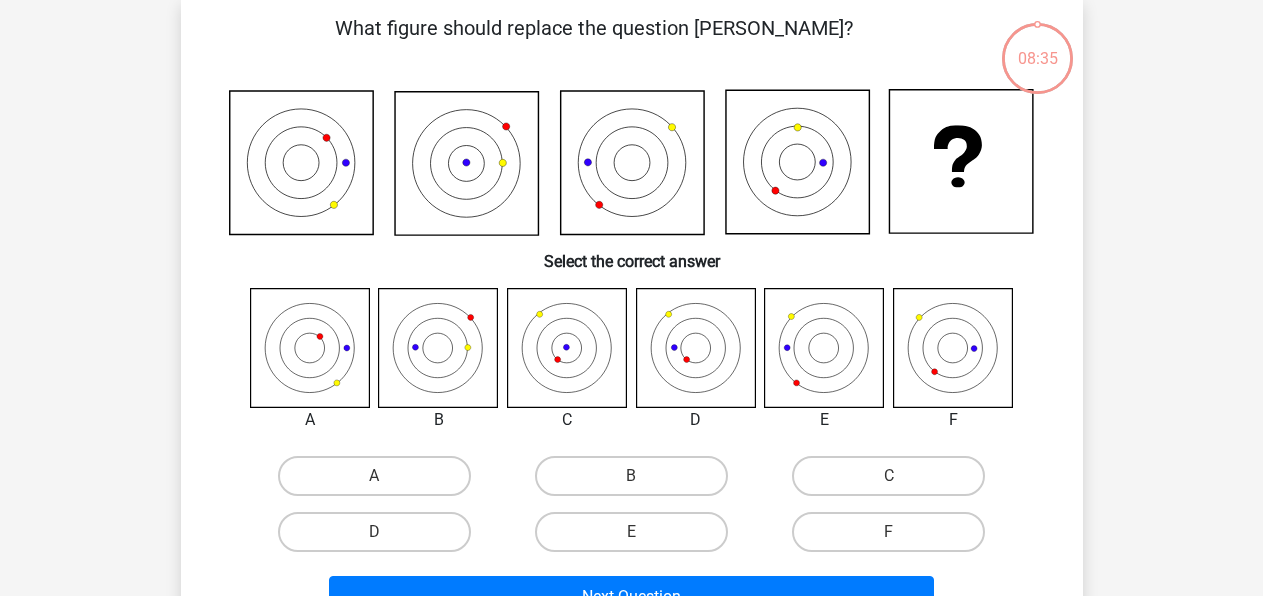 scroll, scrollTop: 92, scrollLeft: 0, axis: vertical 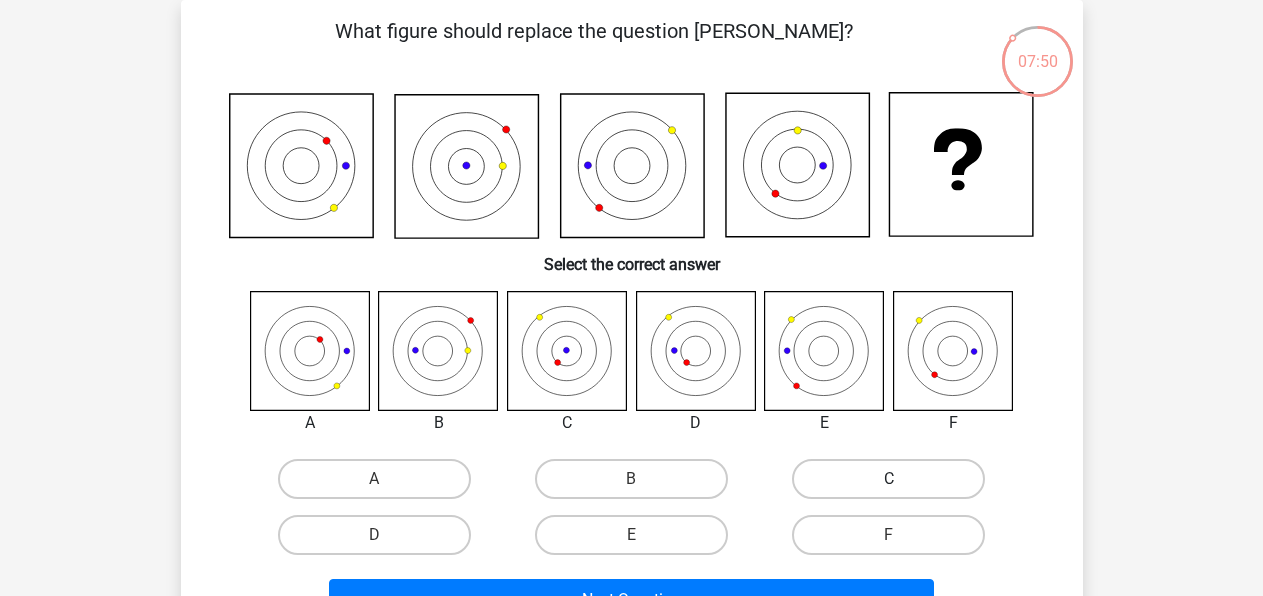 click on "C" at bounding box center [888, 479] 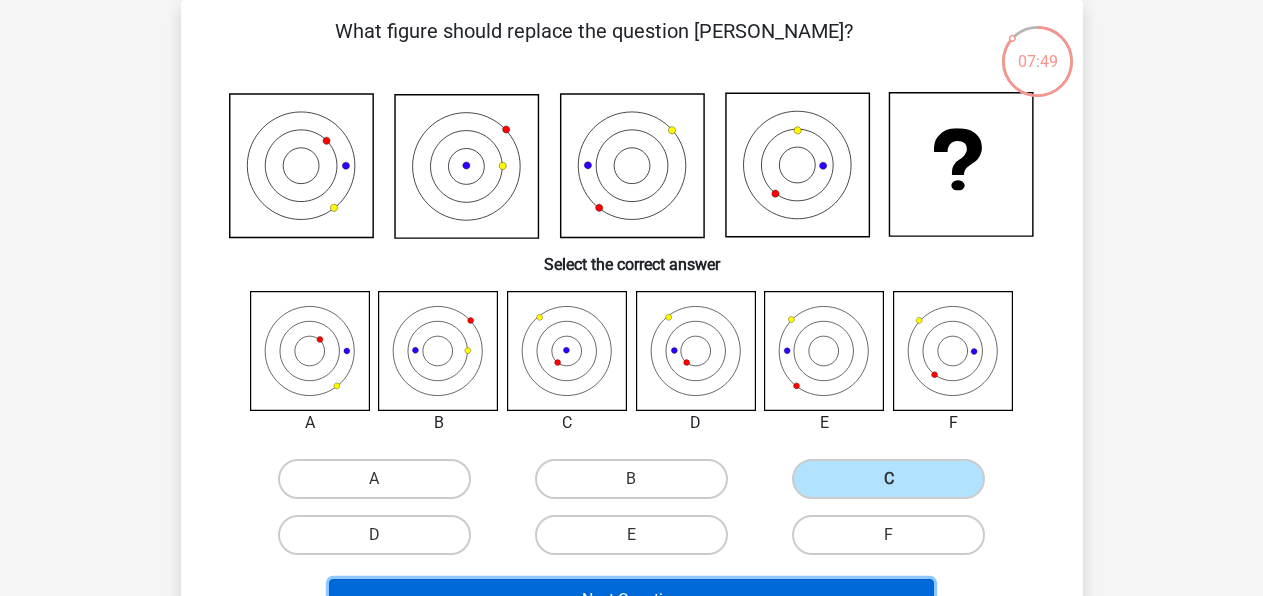 click on "Next Question" at bounding box center [631, 600] 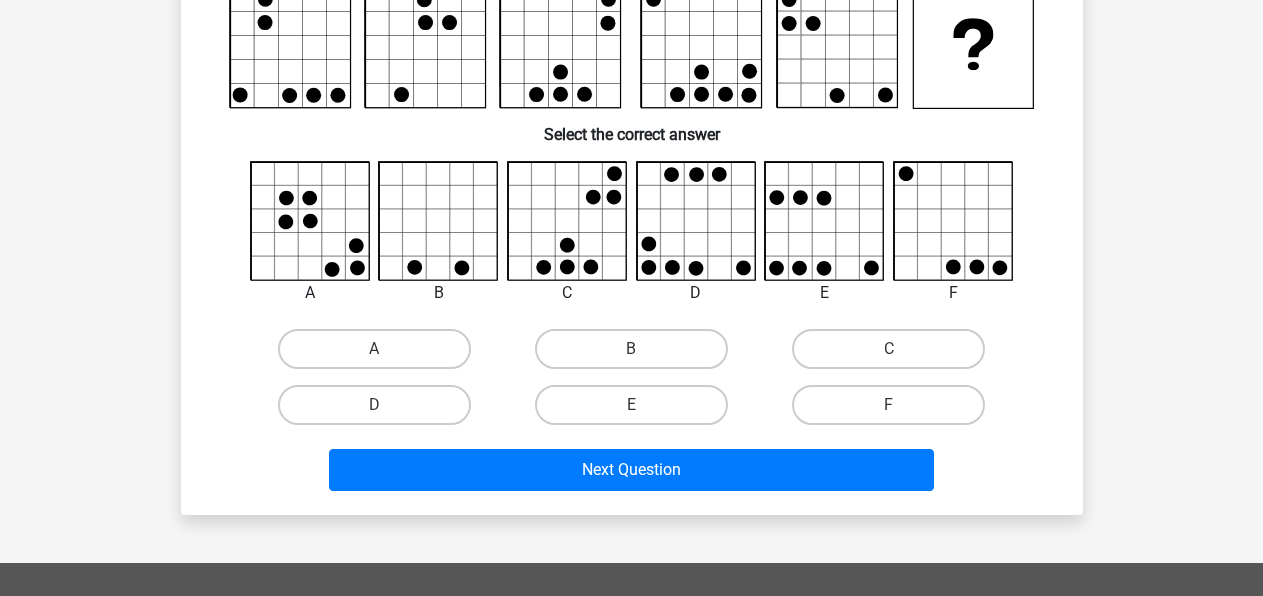 scroll, scrollTop: 92, scrollLeft: 0, axis: vertical 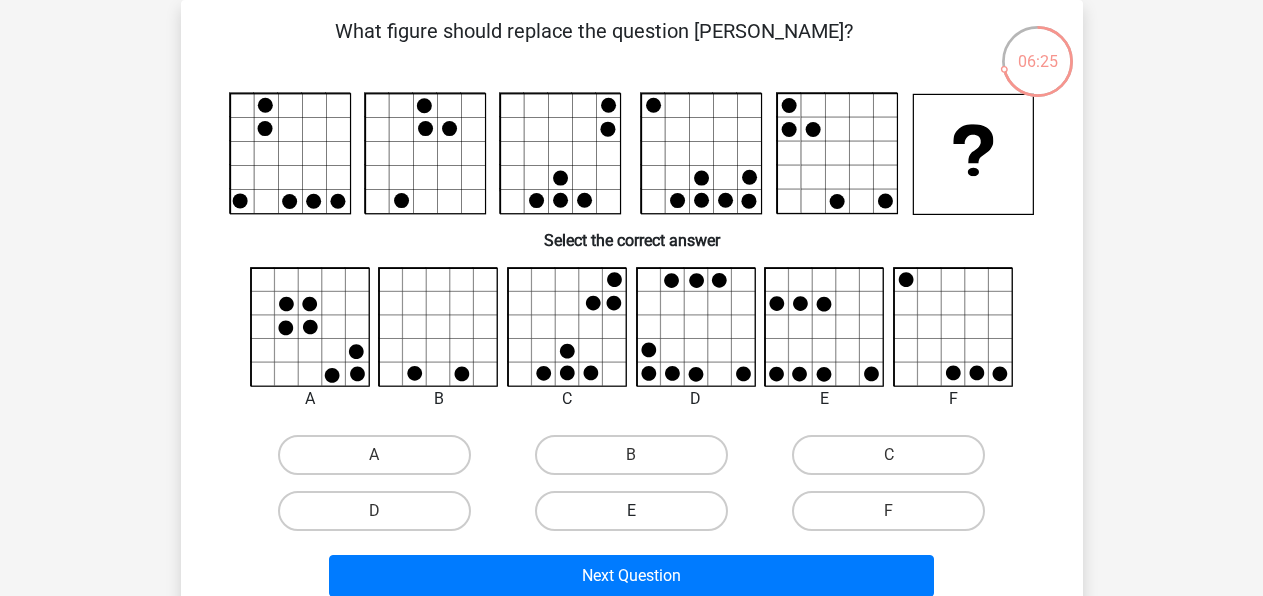 click on "E" at bounding box center [631, 511] 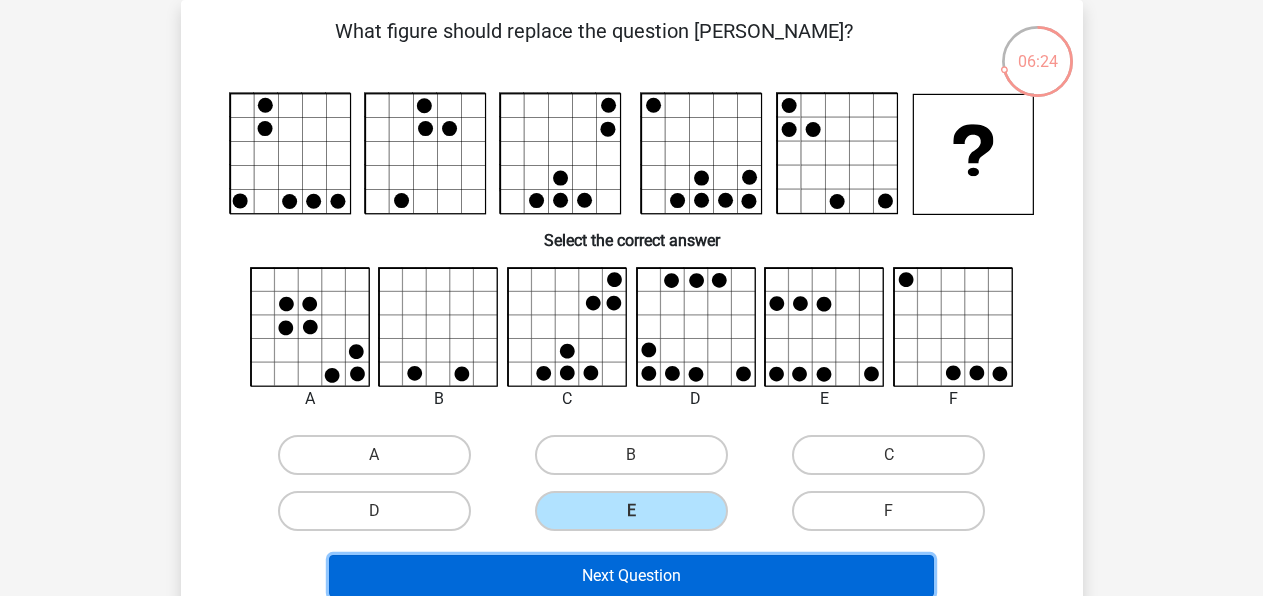 click on "Next Question" at bounding box center (631, 576) 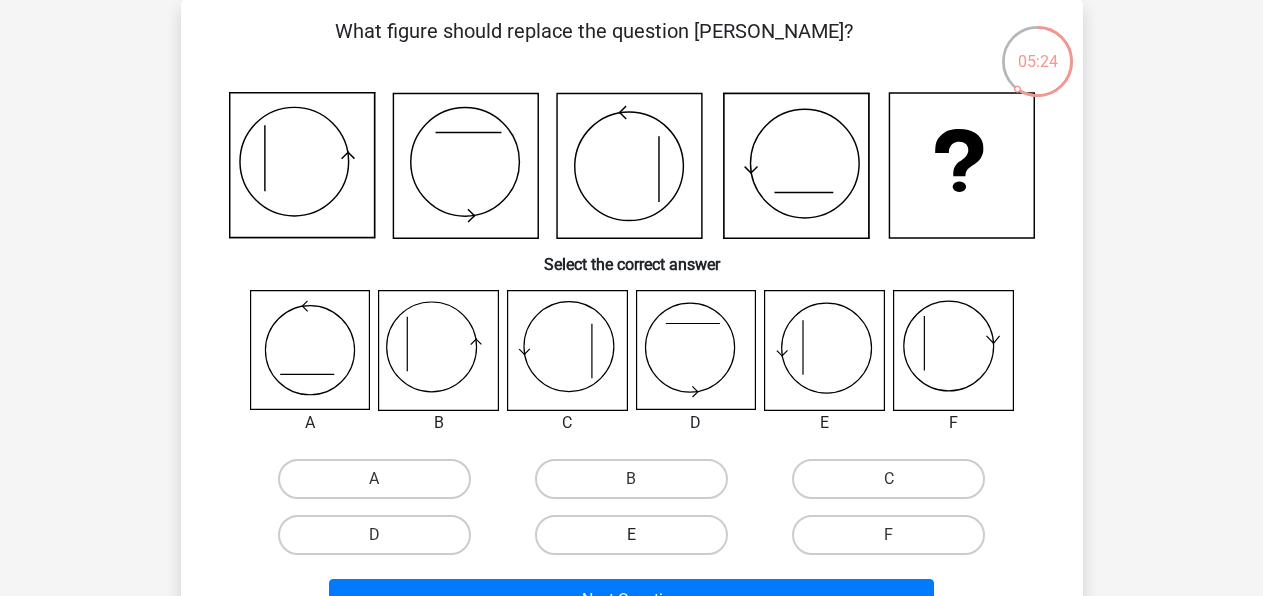 click on "E" at bounding box center [631, 535] 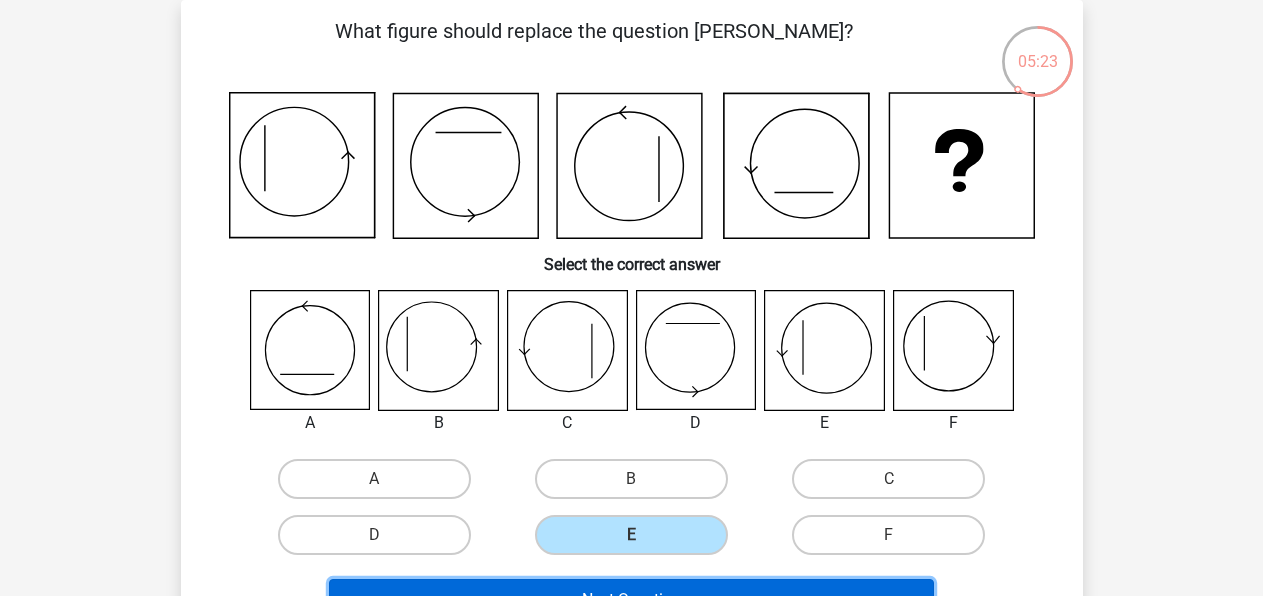 click on "Next Question" at bounding box center (631, 600) 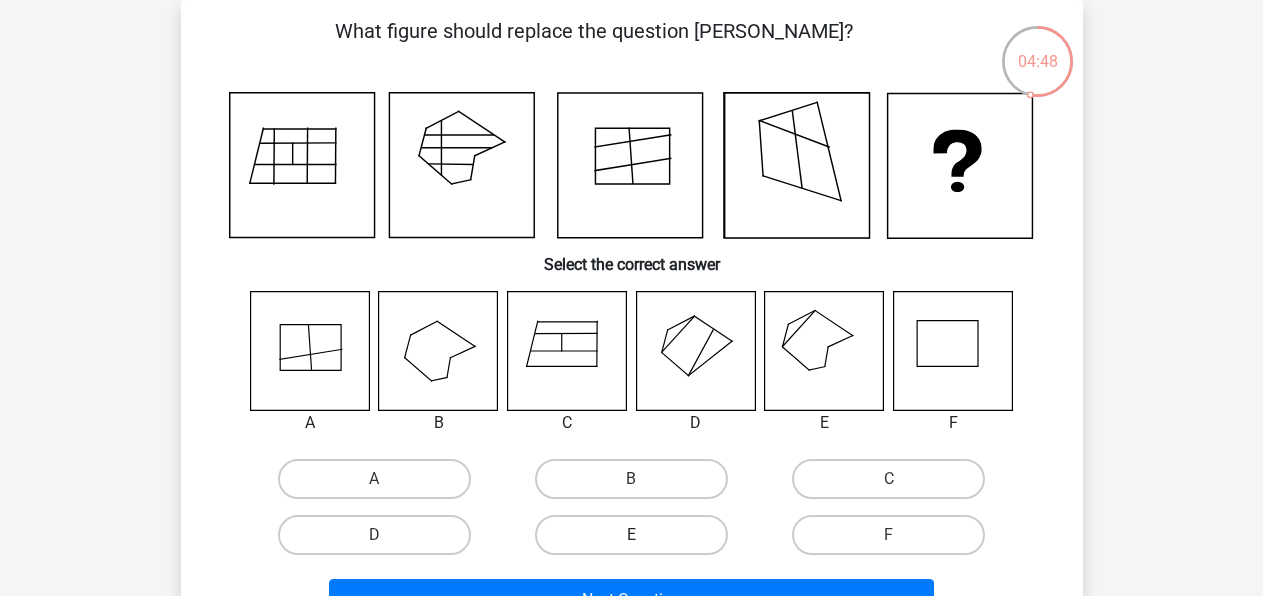 click on "E" at bounding box center [631, 535] 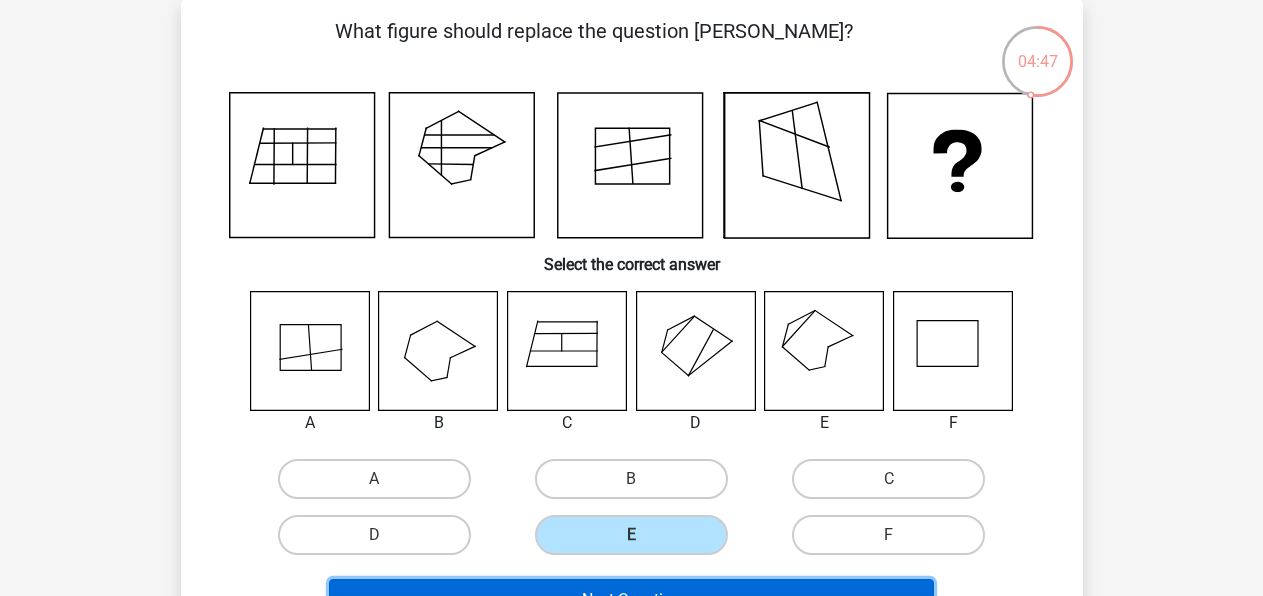 click on "Next Question" at bounding box center [631, 600] 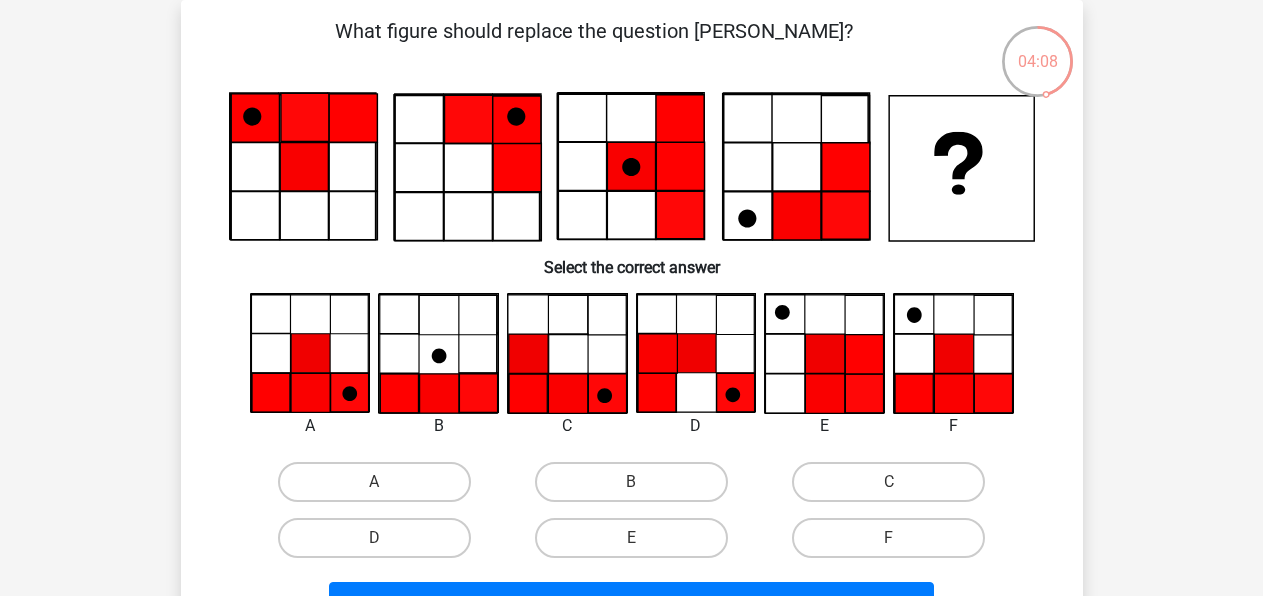 click on "F" at bounding box center (895, 544) 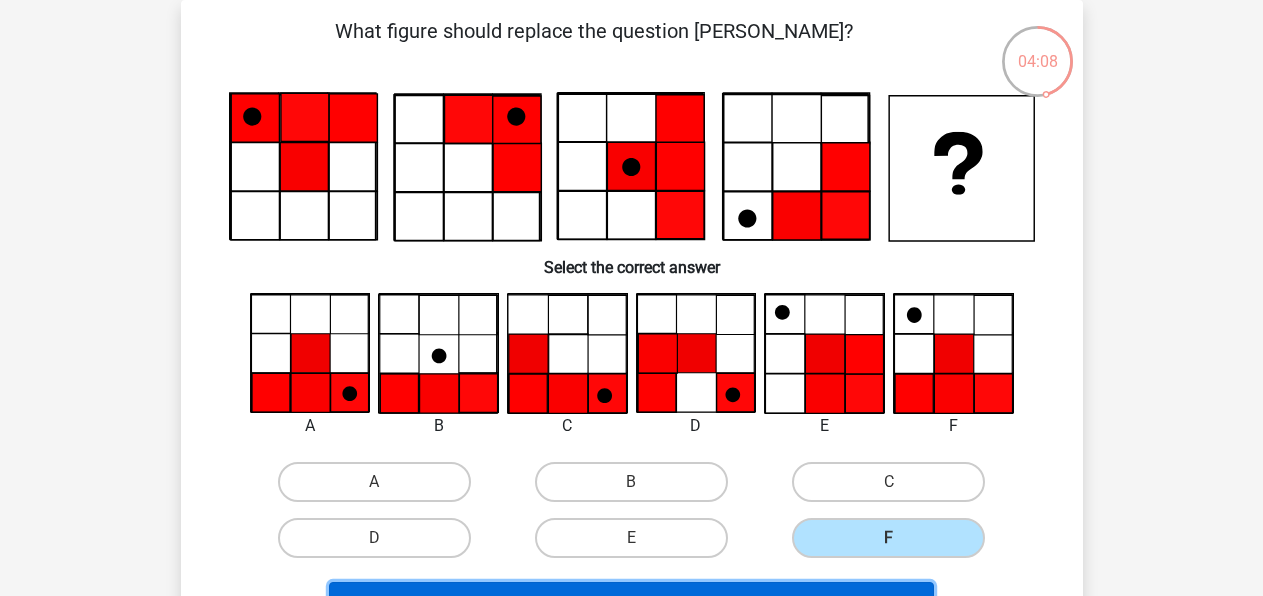 click on "Next Question" at bounding box center [631, 603] 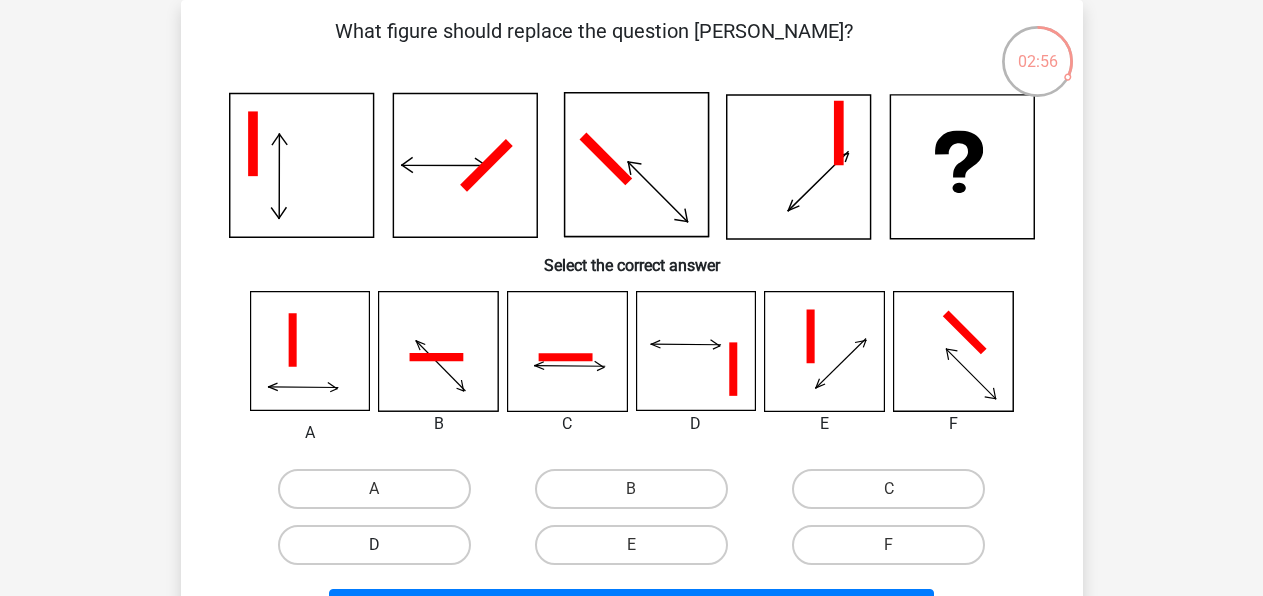 click on "D" at bounding box center [374, 545] 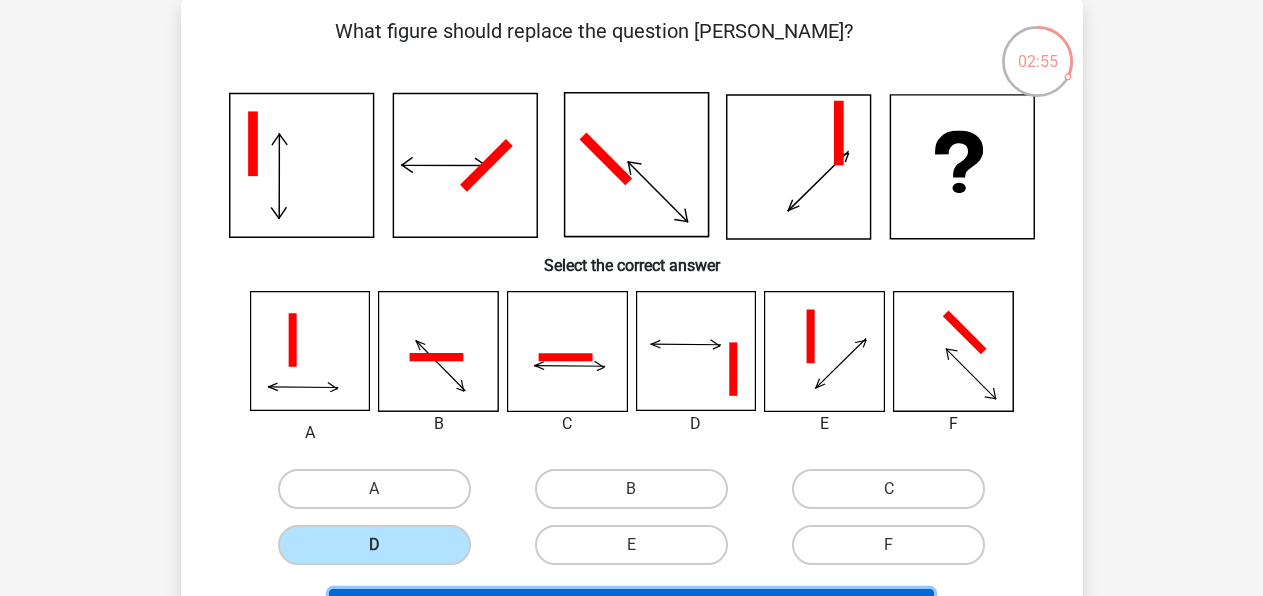 click on "Next Question" at bounding box center [631, 610] 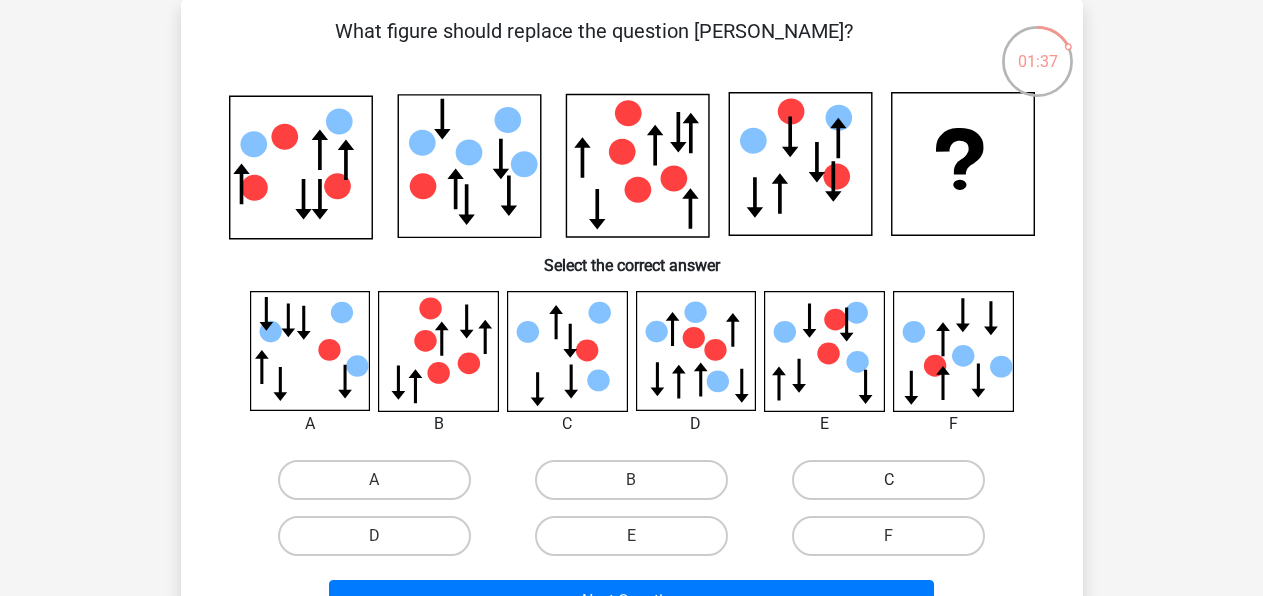 click on "C" at bounding box center [888, 480] 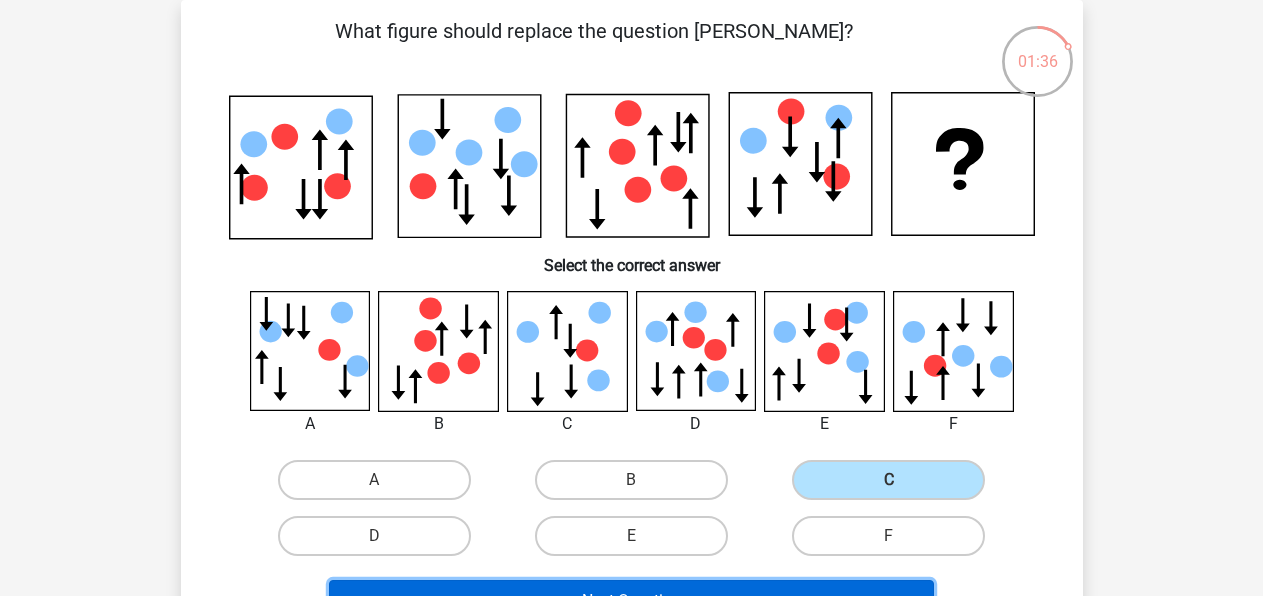 click on "Next Question" at bounding box center [631, 601] 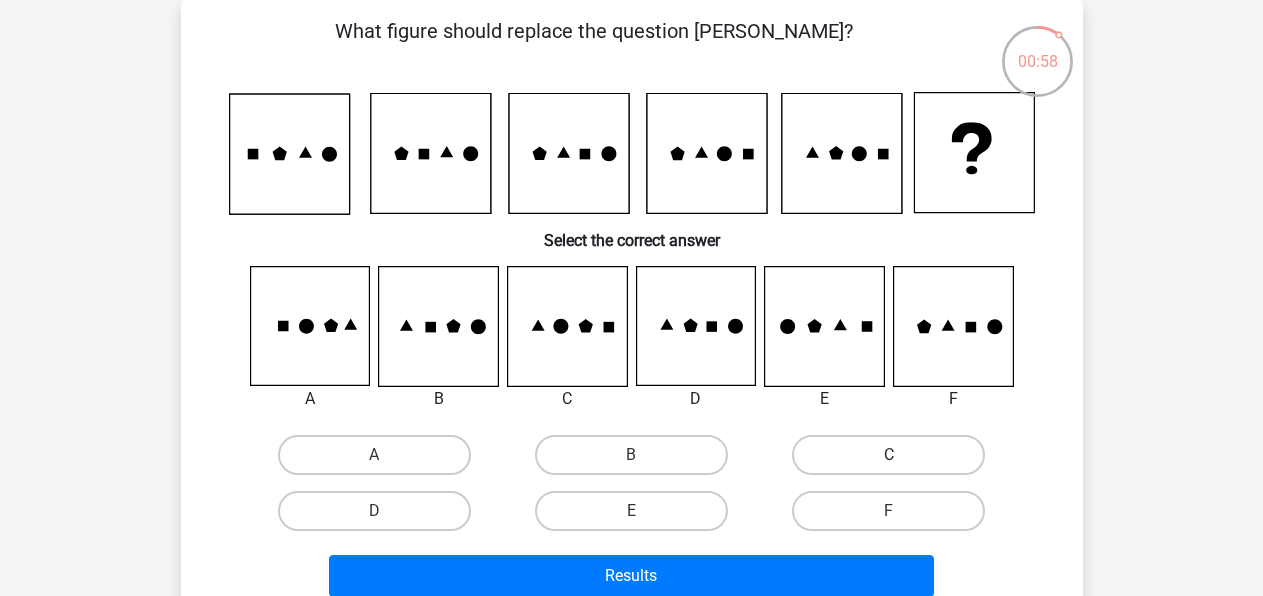 click on "C" at bounding box center (888, 455) 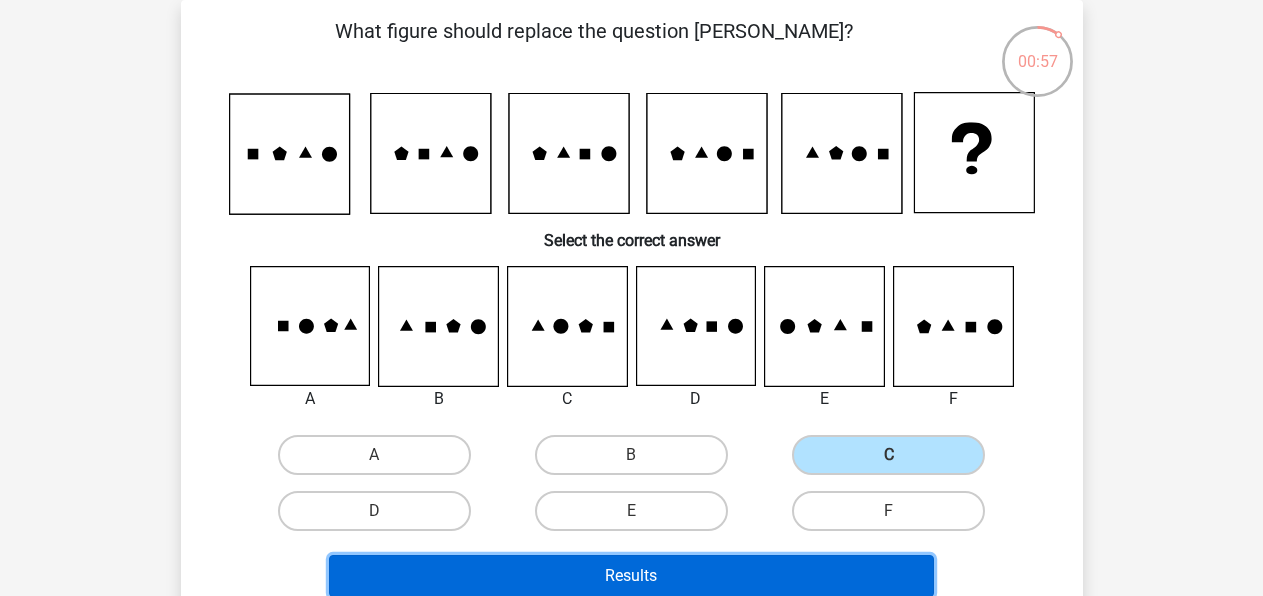 click on "Results" at bounding box center (631, 576) 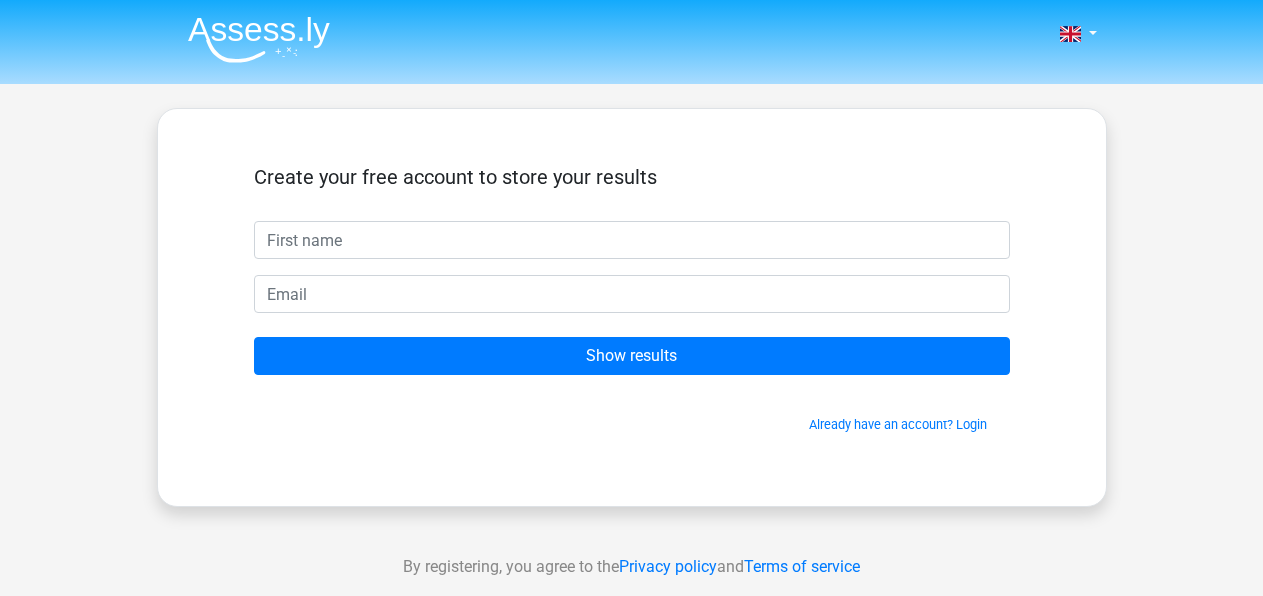 scroll, scrollTop: 0, scrollLeft: 0, axis: both 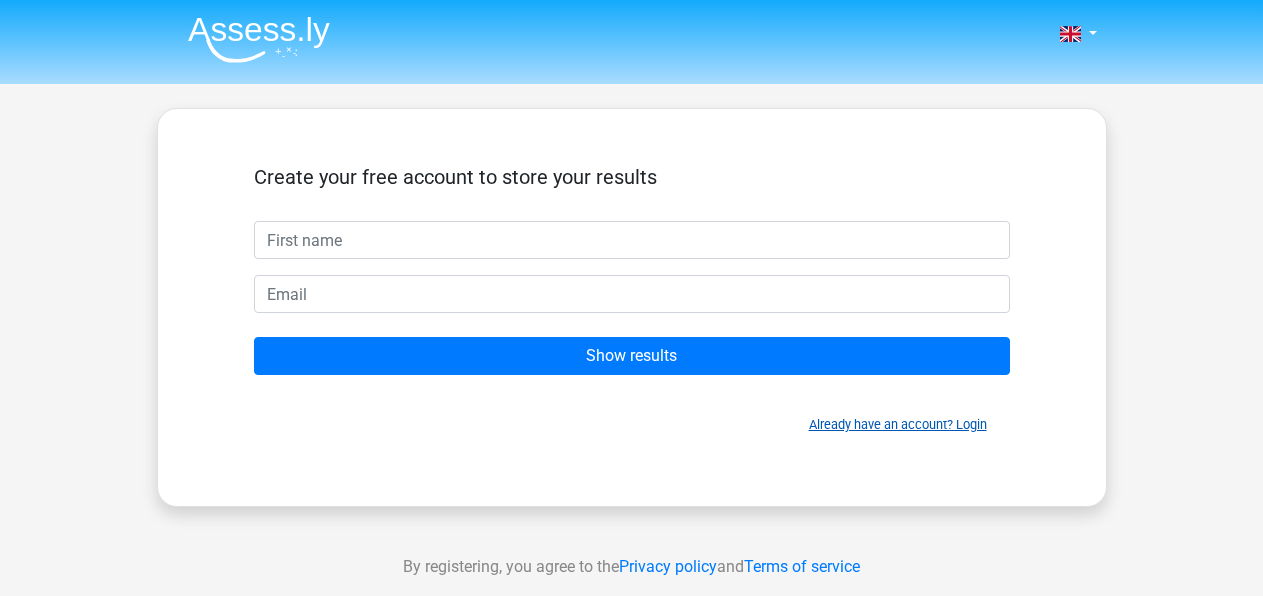 click on "Already have an account? Login" at bounding box center [898, 424] 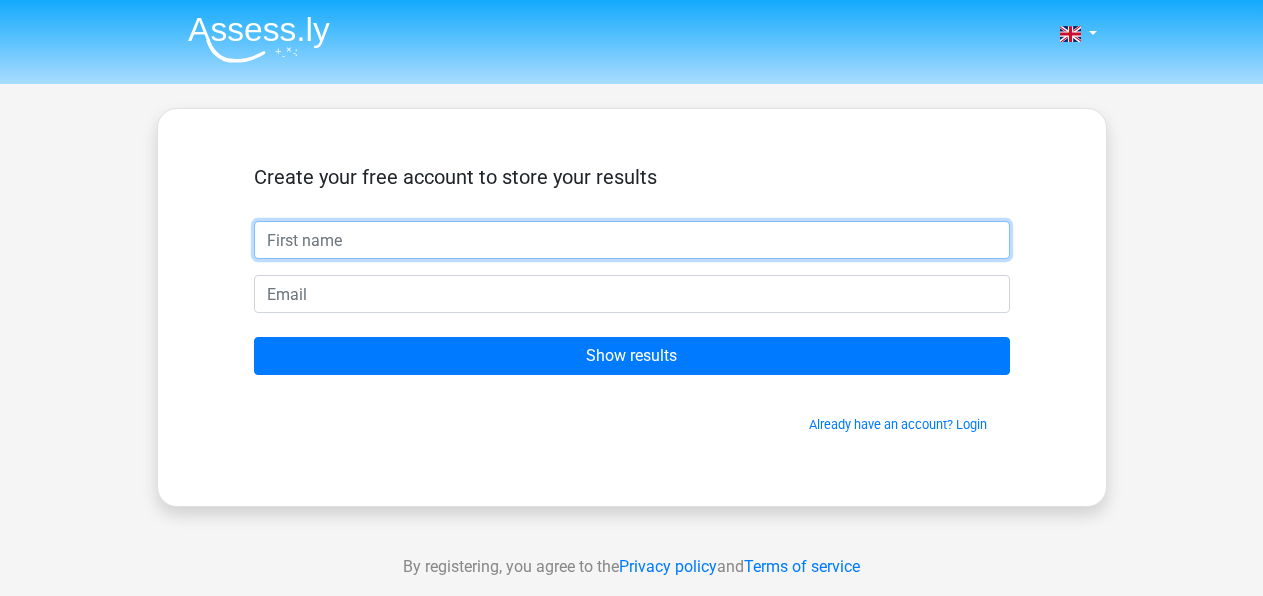 click at bounding box center (632, 240) 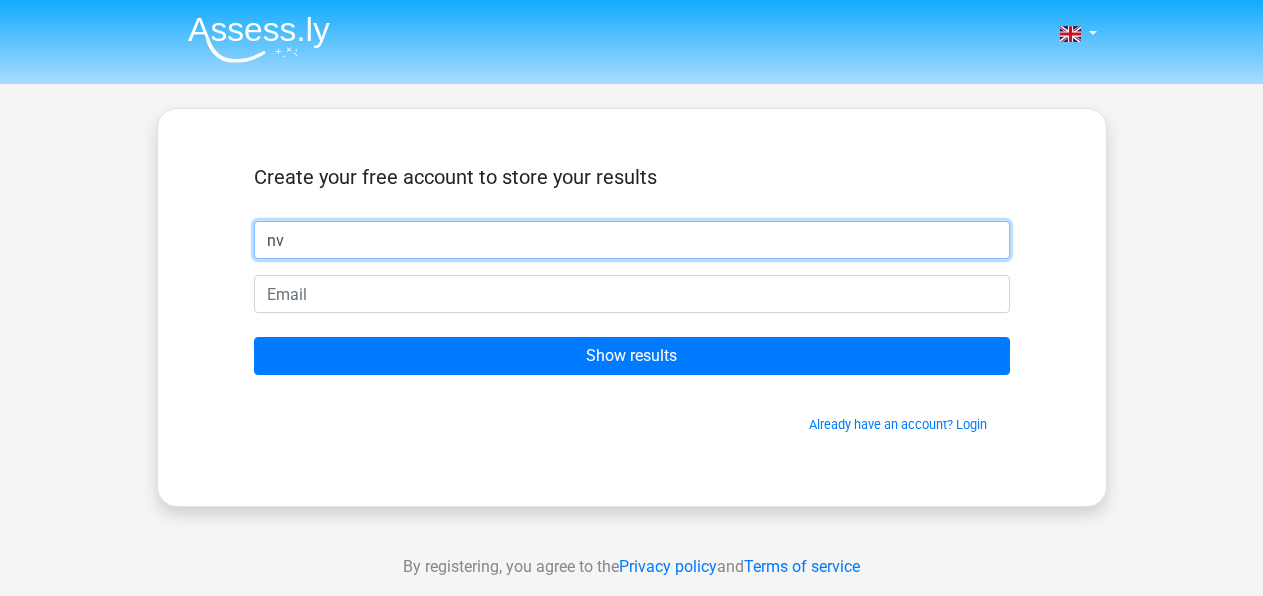 type on "nv" 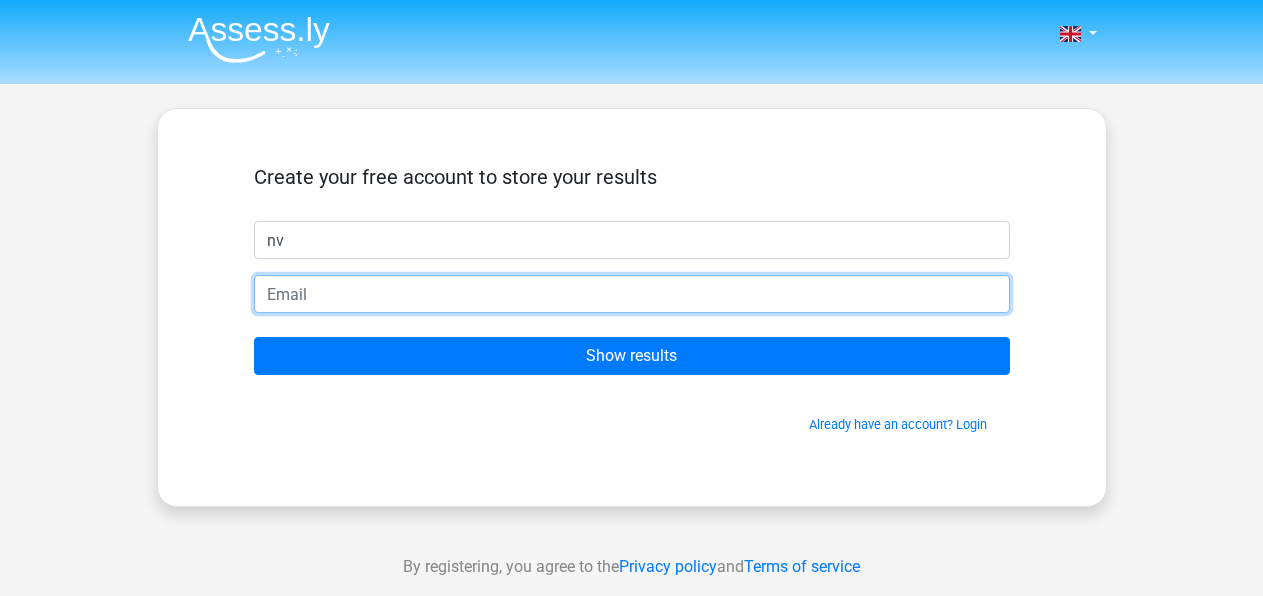 click at bounding box center [632, 294] 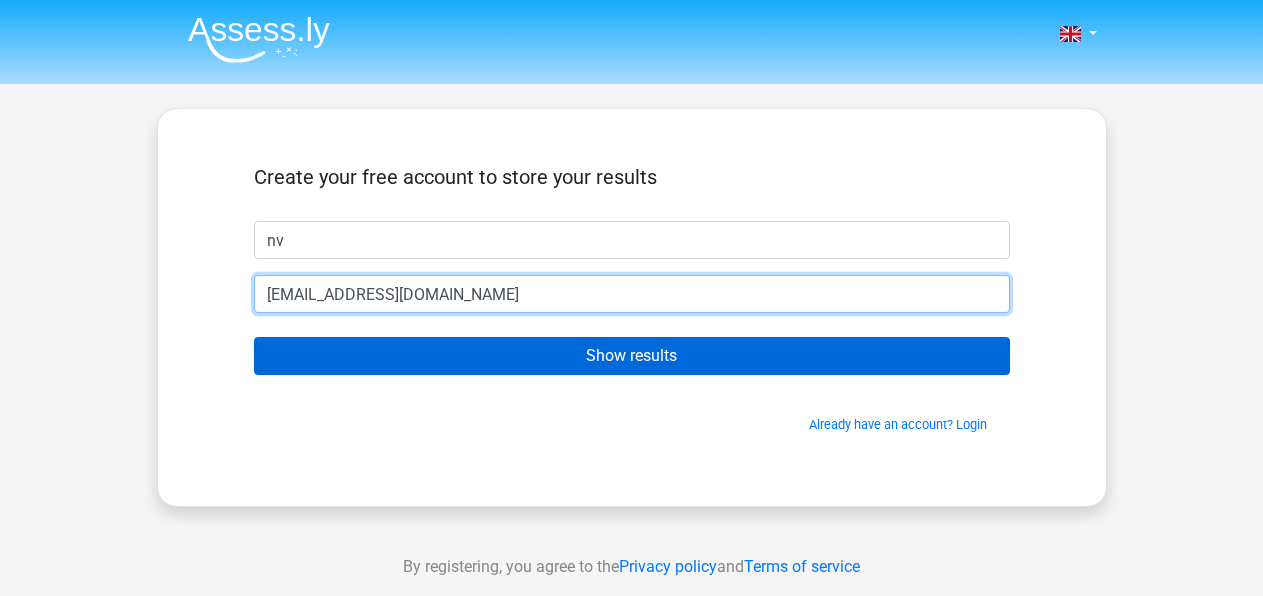 type on "[EMAIL_ADDRESS][DOMAIN_NAME]" 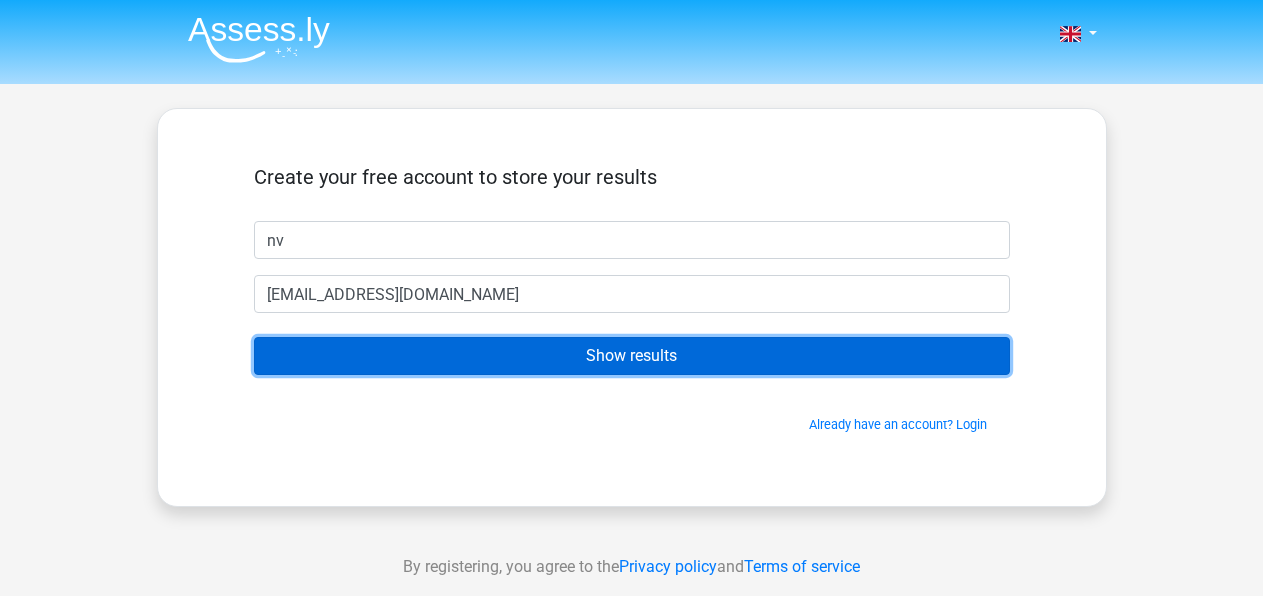 click on "Show results" at bounding box center (632, 356) 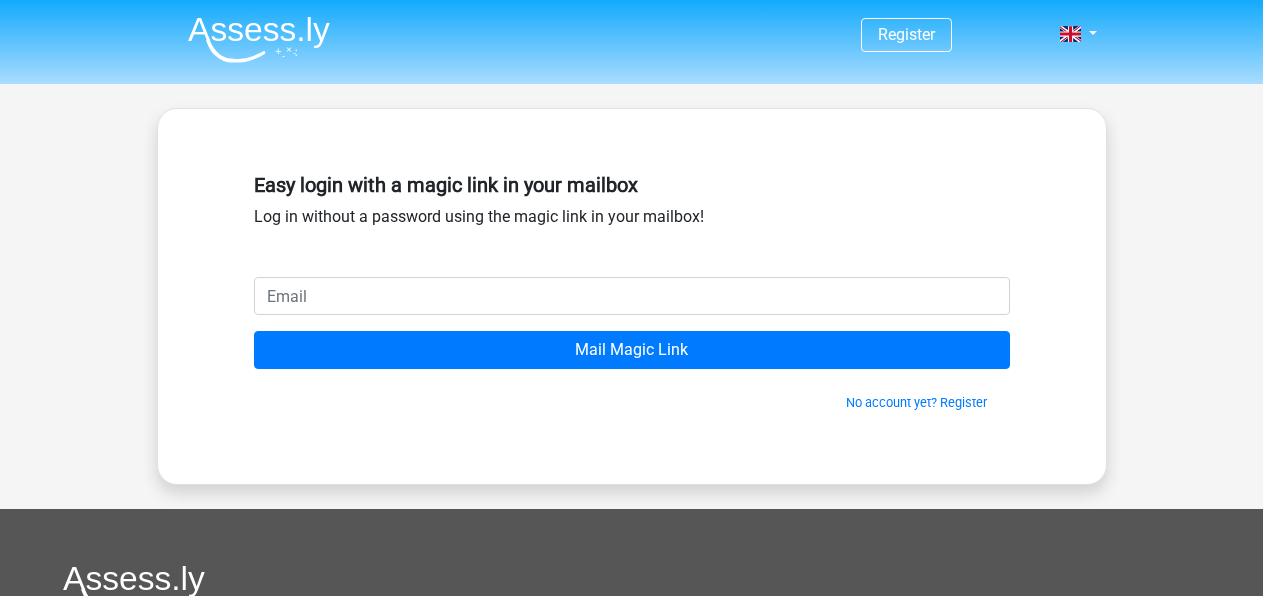 scroll, scrollTop: 0, scrollLeft: 0, axis: both 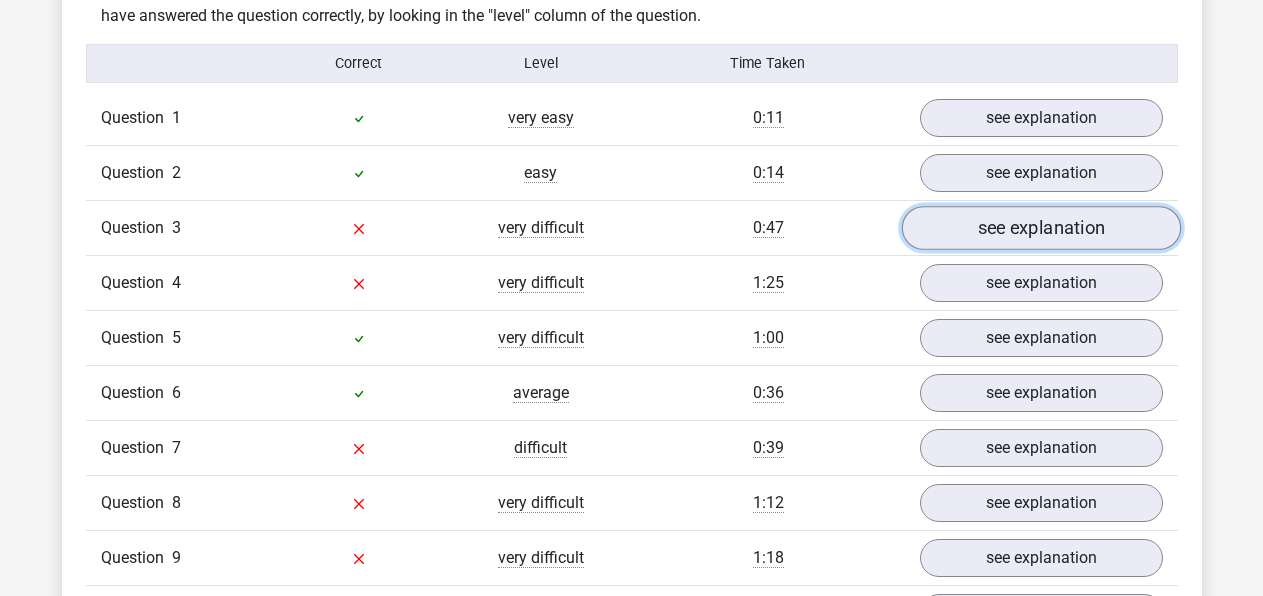 click on "see explanation" at bounding box center [1040, 229] 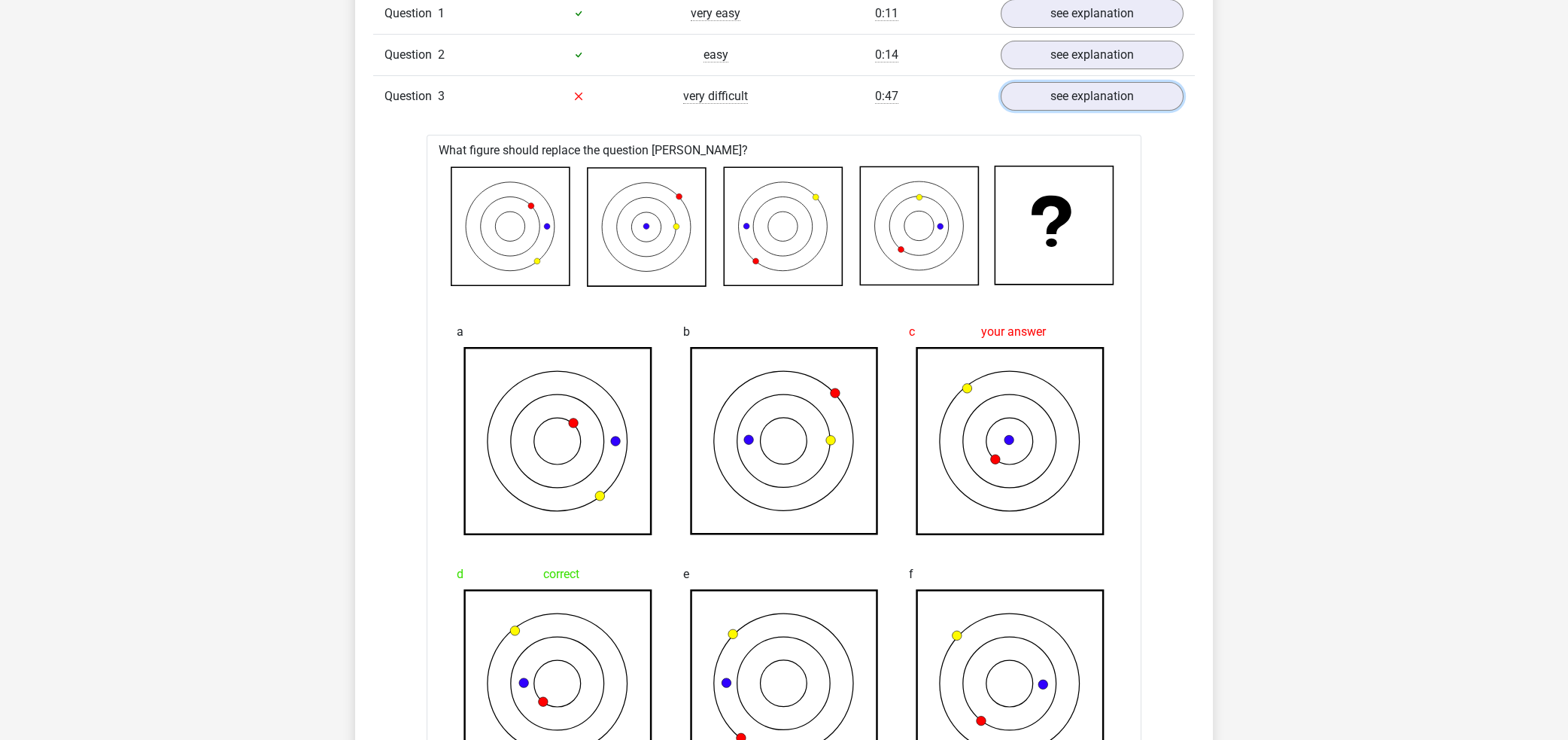 scroll, scrollTop: 1357, scrollLeft: 0, axis: vertical 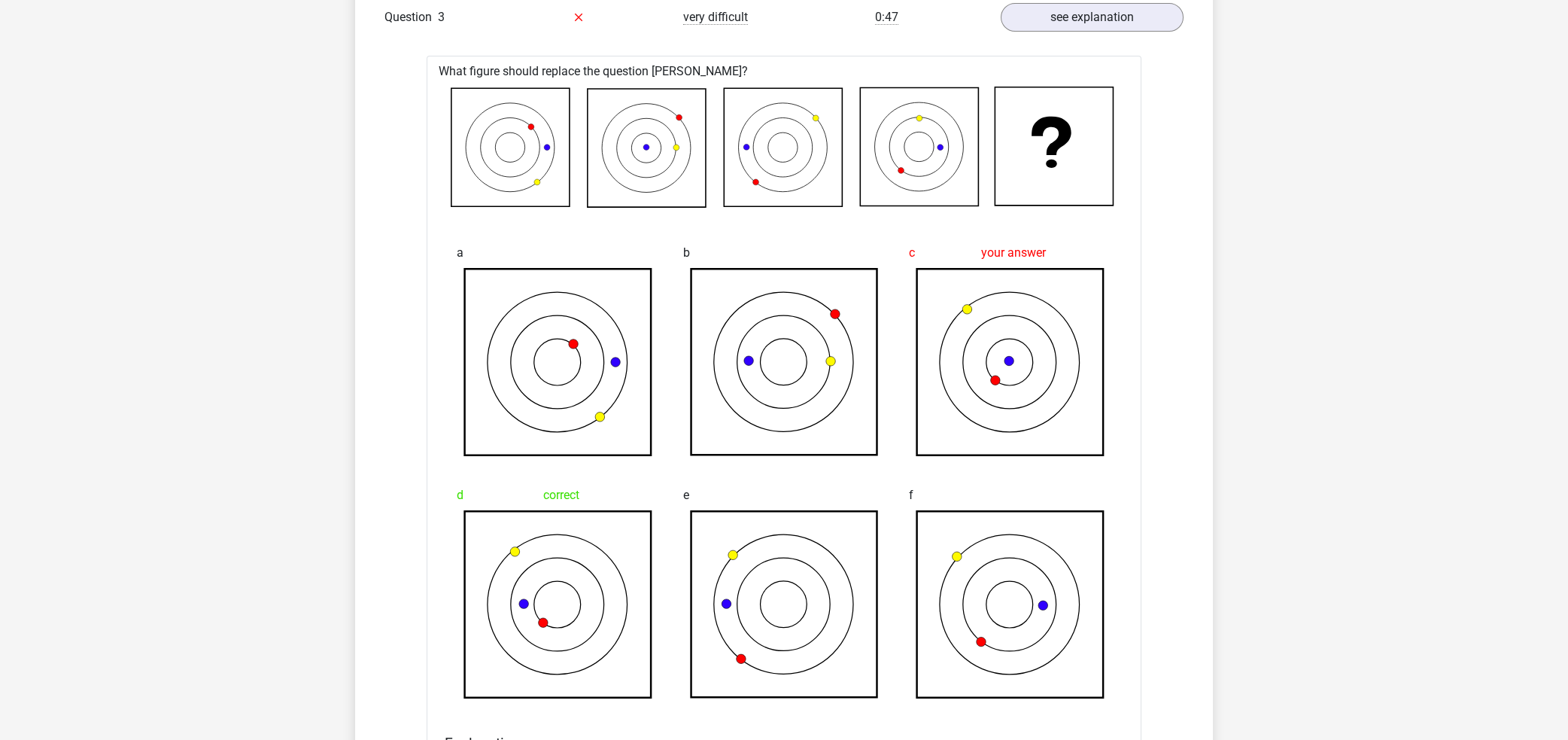 click on "Go  premium
nv
[EMAIL_ADDRESS][DOMAIN_NAME]" at bounding box center (784, 901) 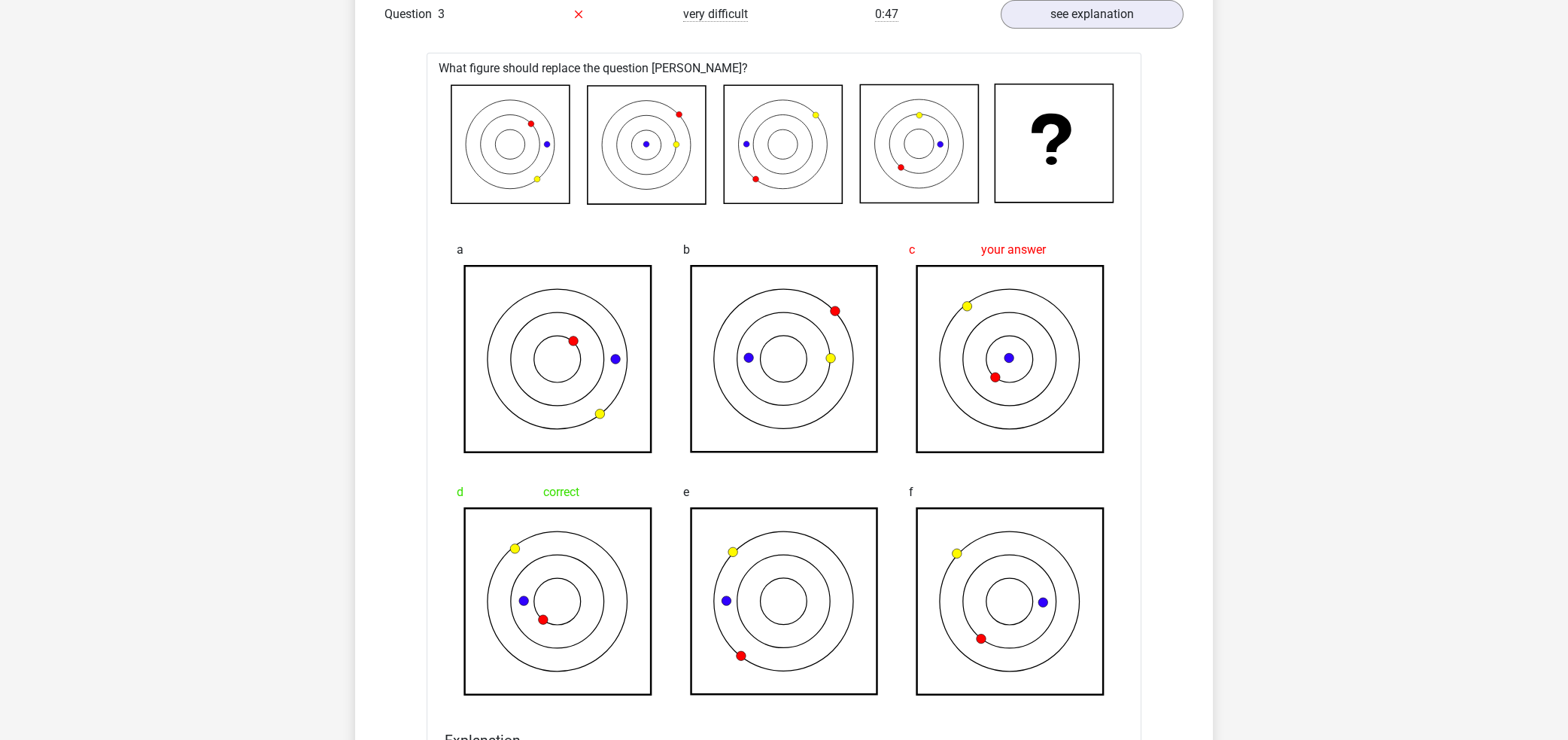 scroll, scrollTop: 1357, scrollLeft: 0, axis: vertical 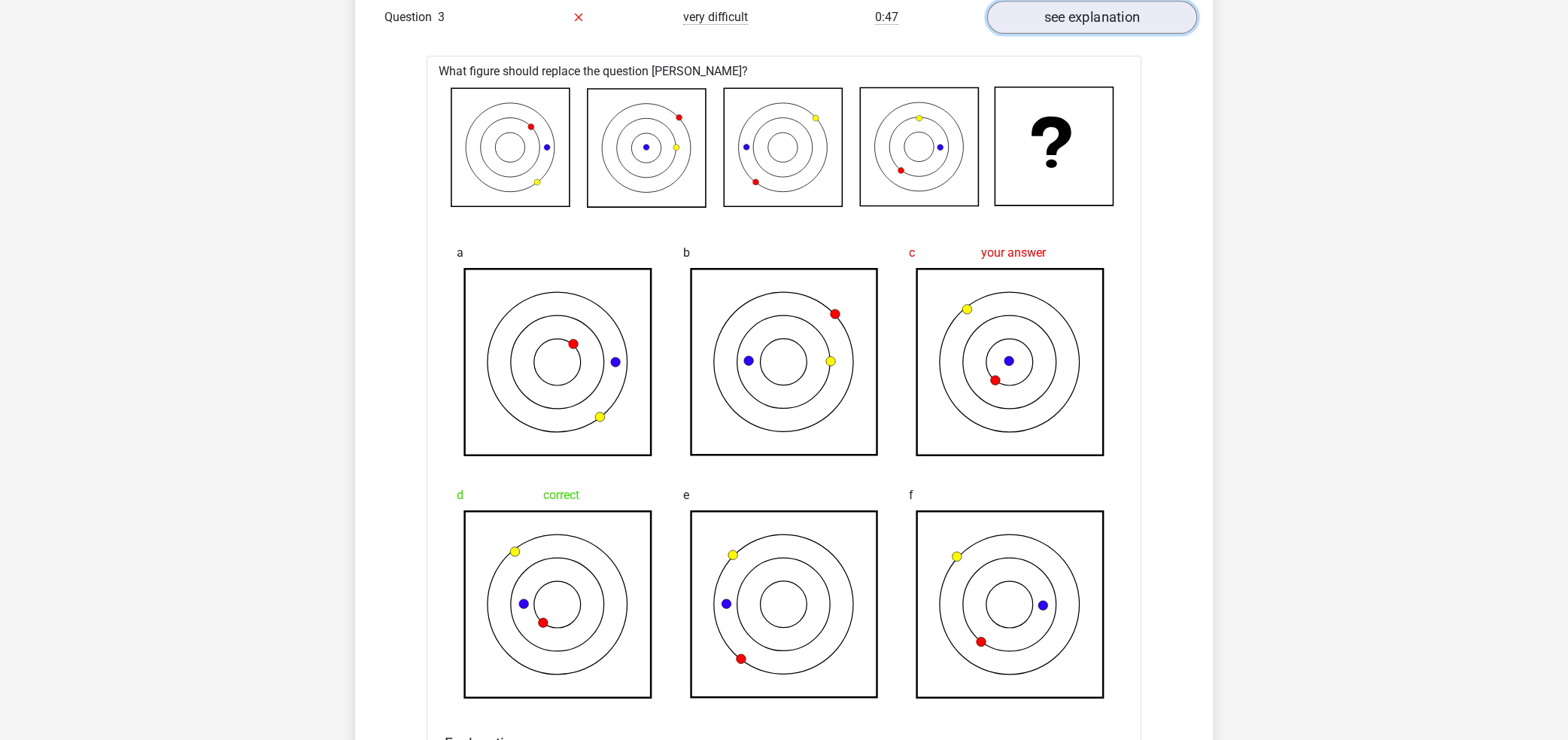 click on "see explanation" at bounding box center (1092, 17) 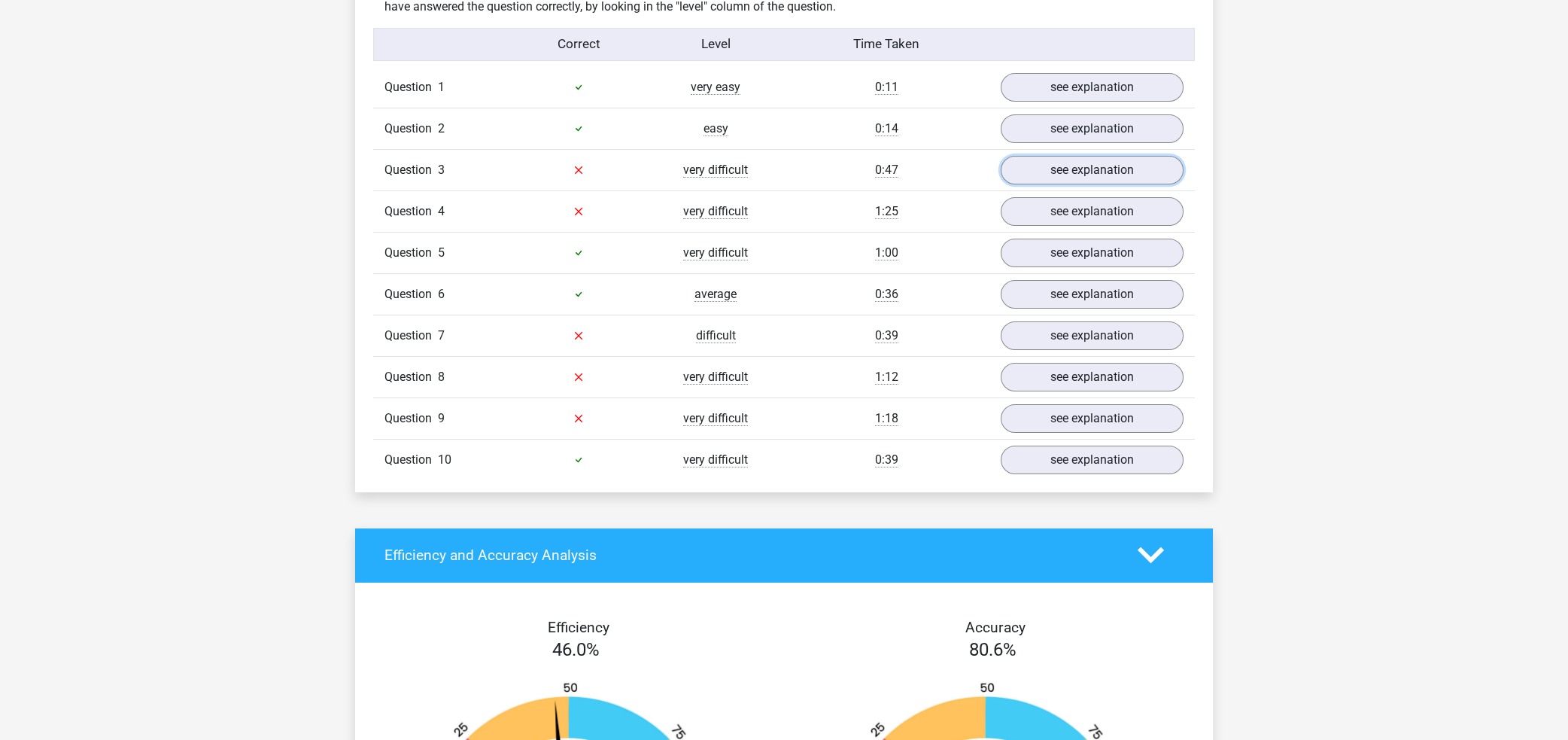 scroll, scrollTop: 1119, scrollLeft: 0, axis: vertical 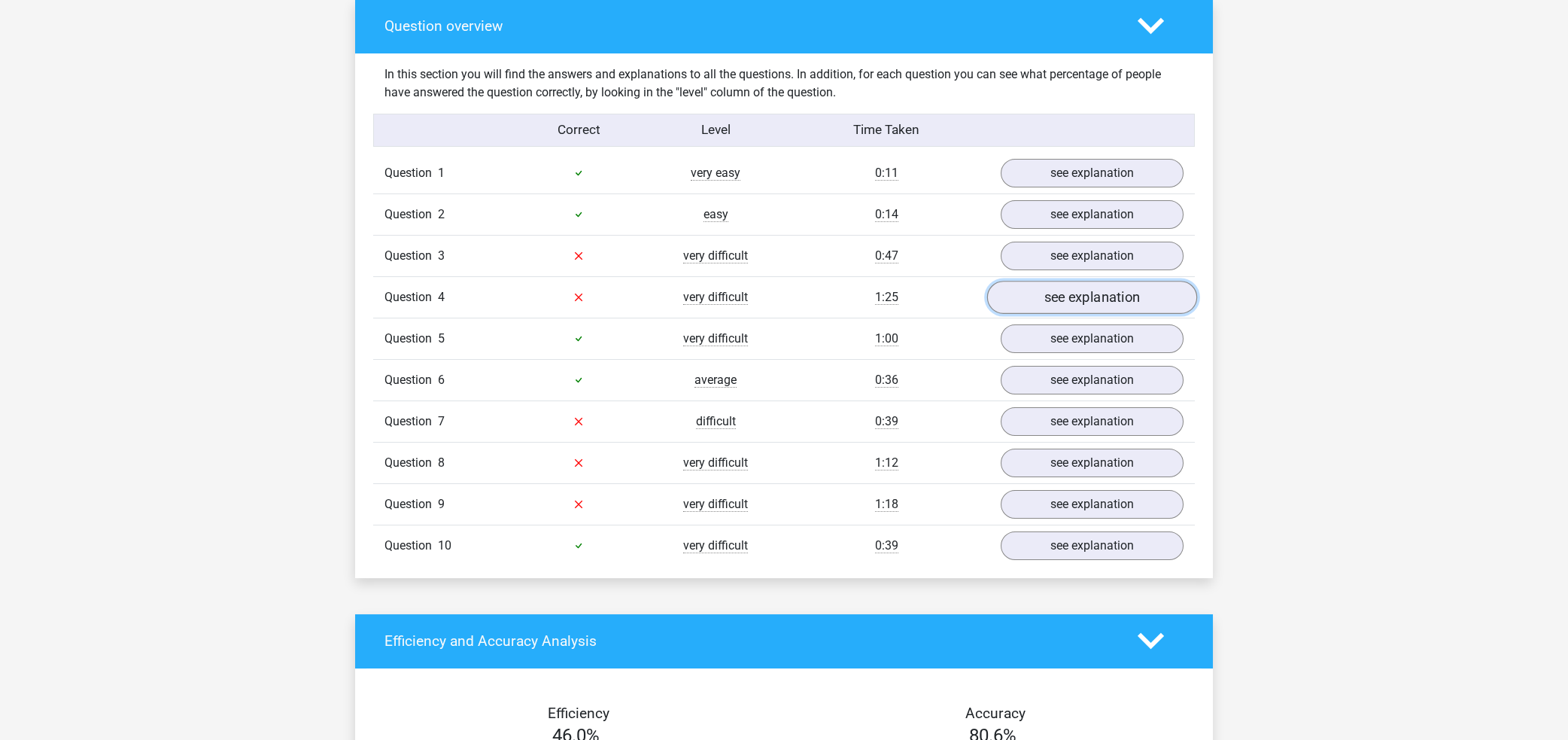 click on "see explanation" at bounding box center [1092, 297] 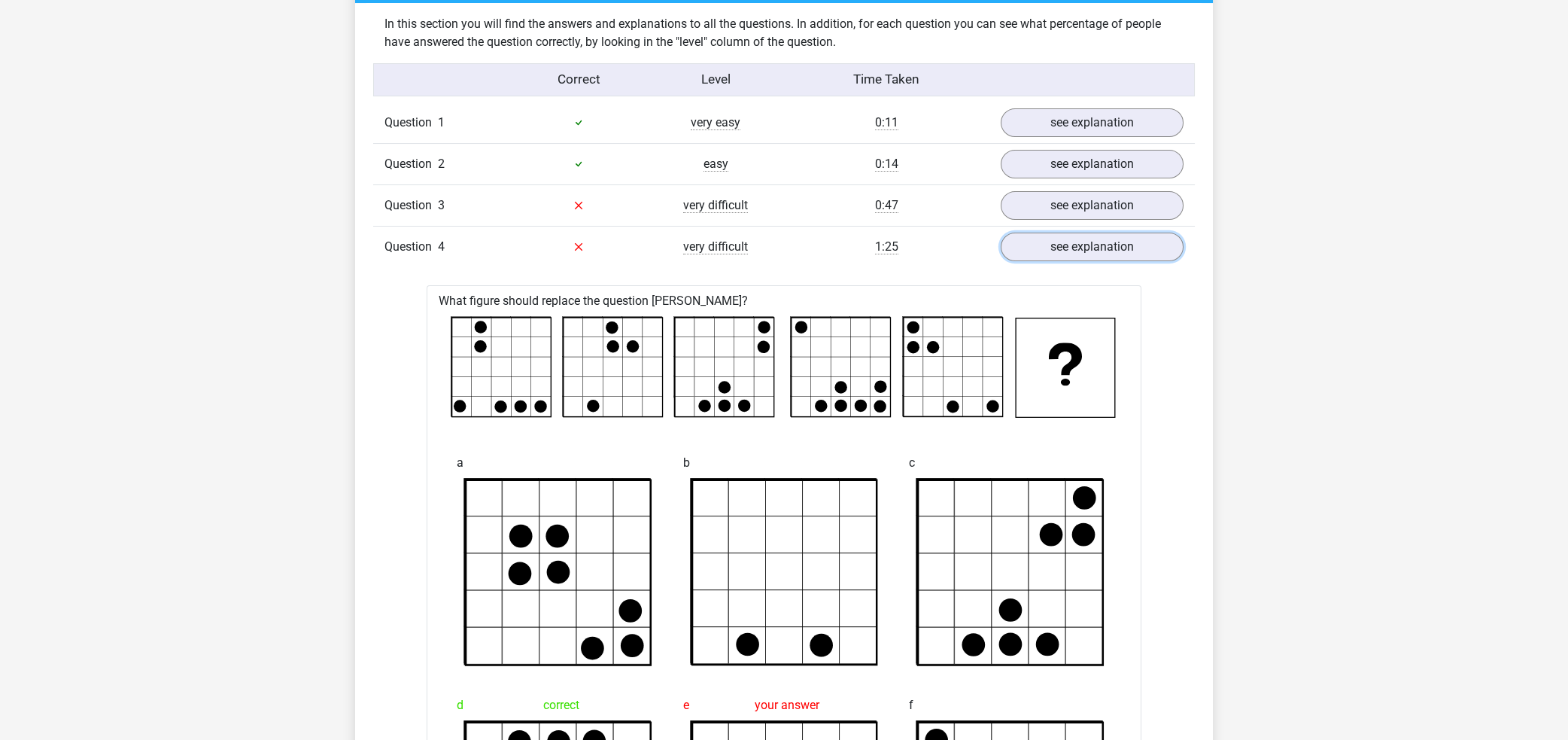 scroll, scrollTop: 1119, scrollLeft: 0, axis: vertical 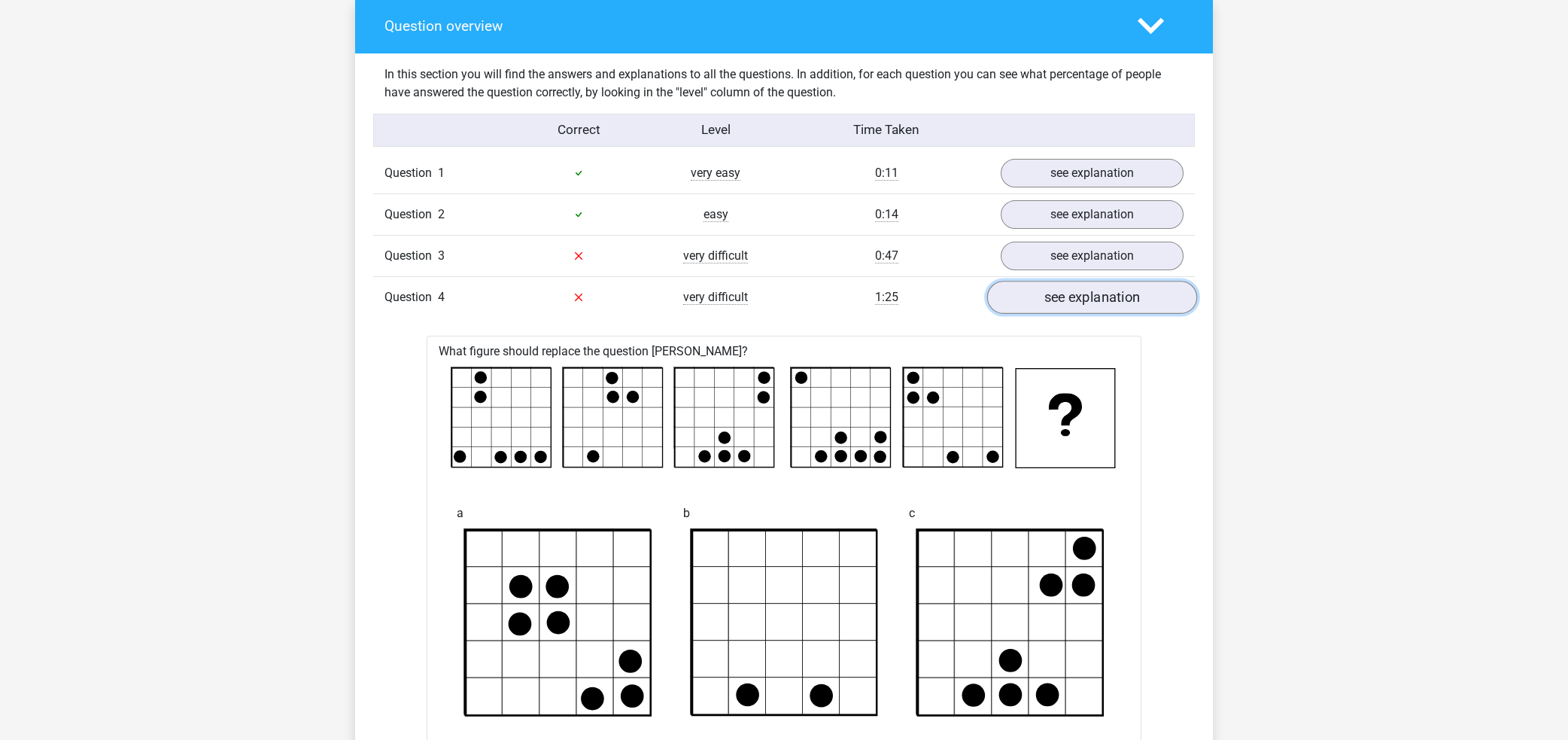 click on "see explanation" at bounding box center [1092, 297] 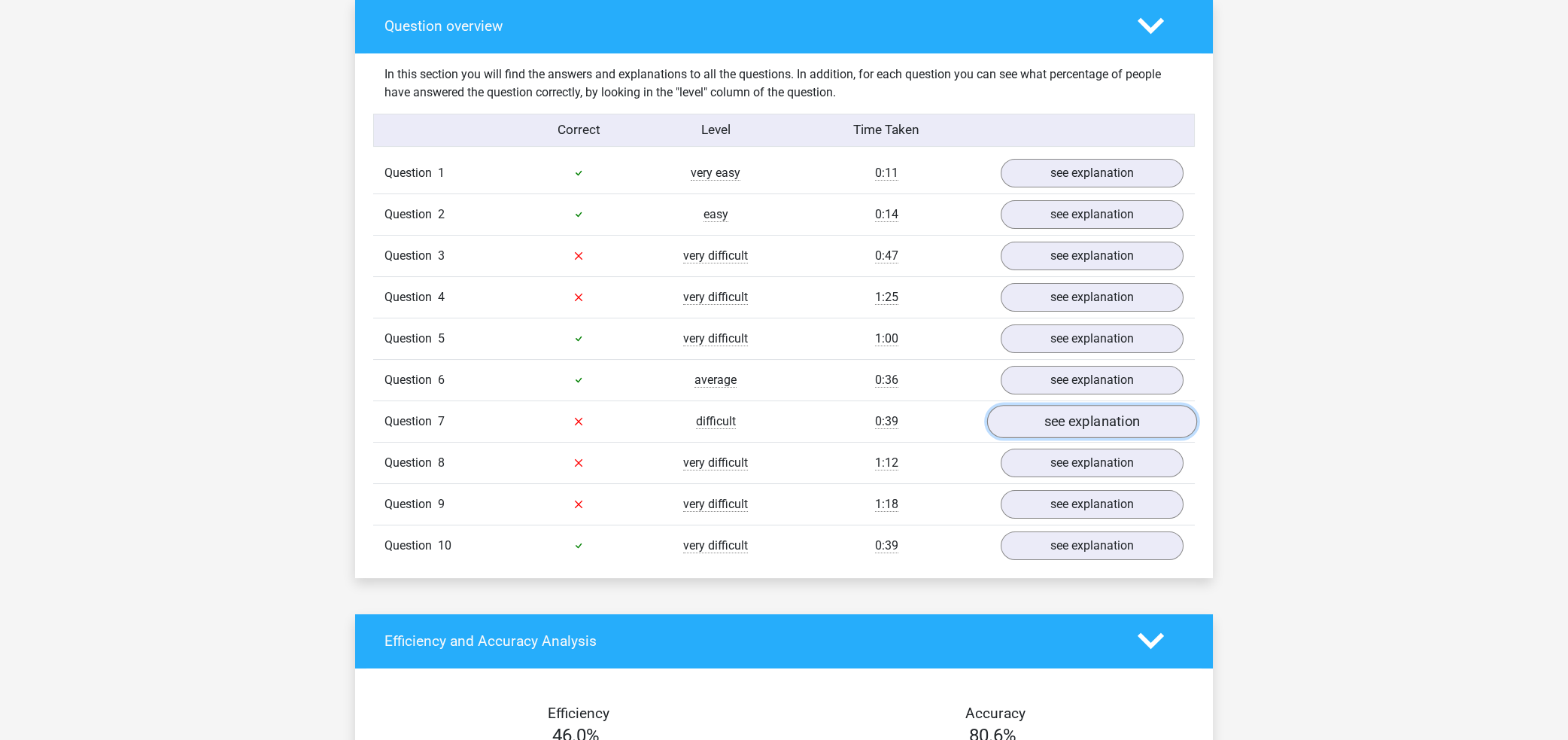 click on "see explanation" at bounding box center [1092, 422] 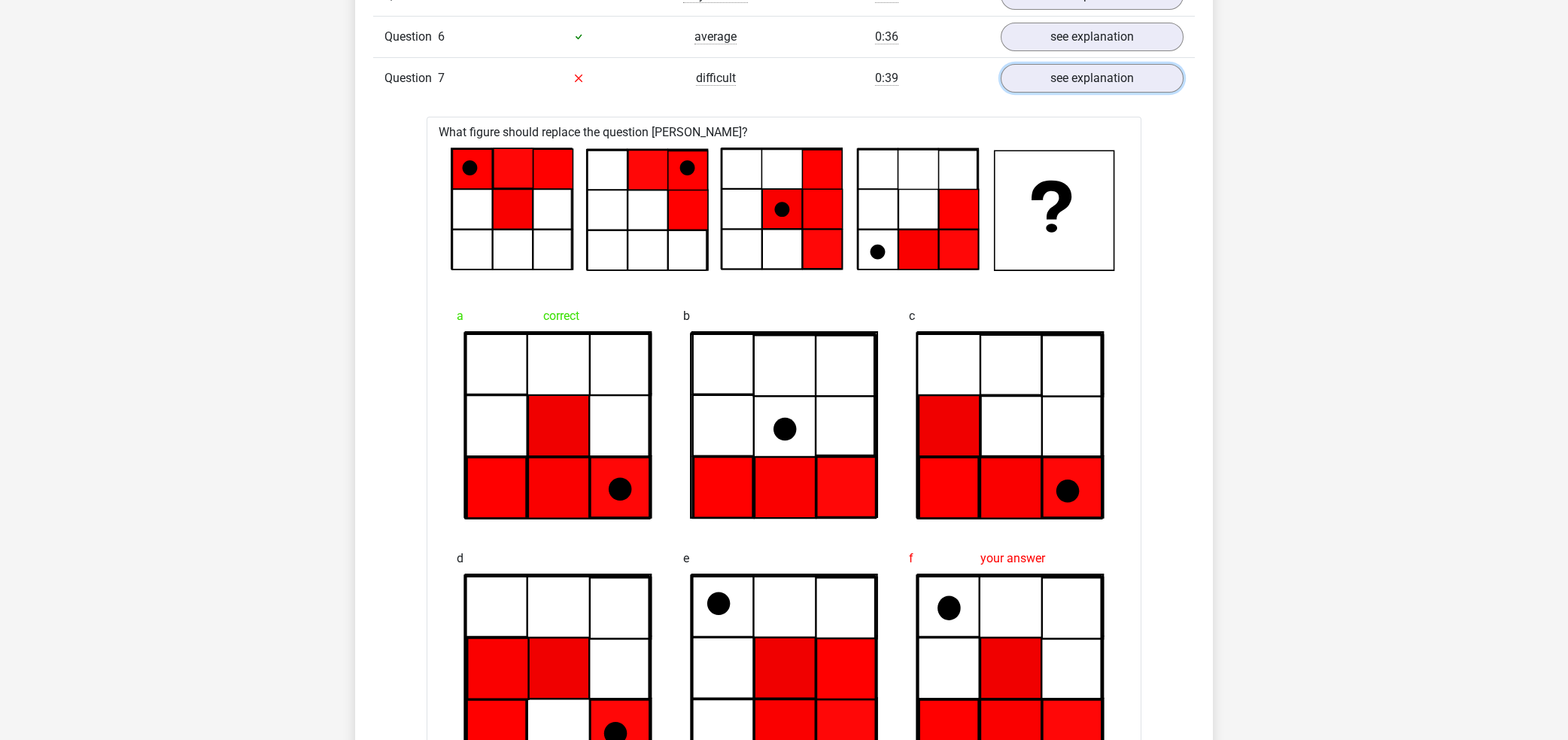 scroll, scrollTop: 1357, scrollLeft: 0, axis: vertical 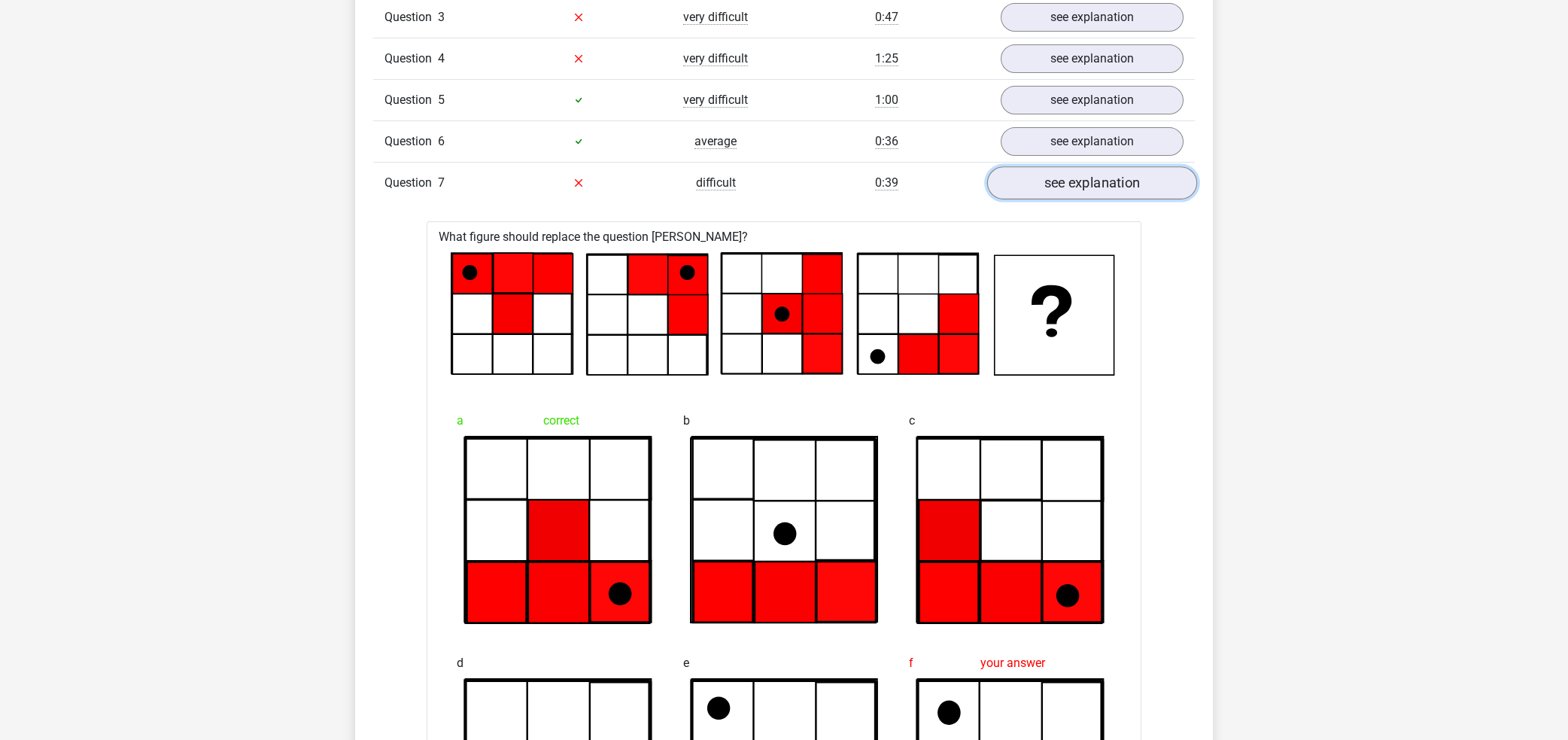 click on "see explanation" at bounding box center (1092, 183) 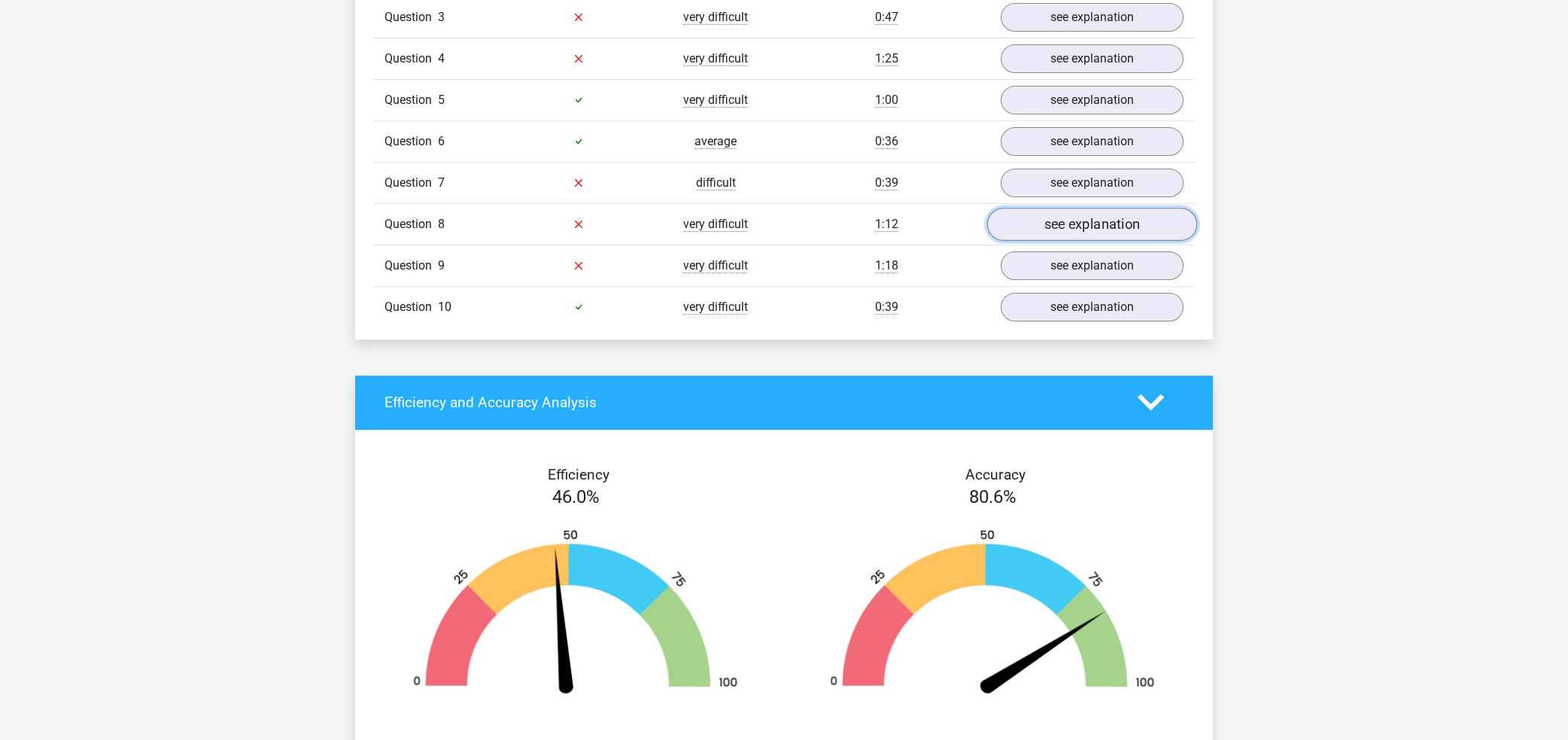 click on "see explanation" at bounding box center (1092, 224) 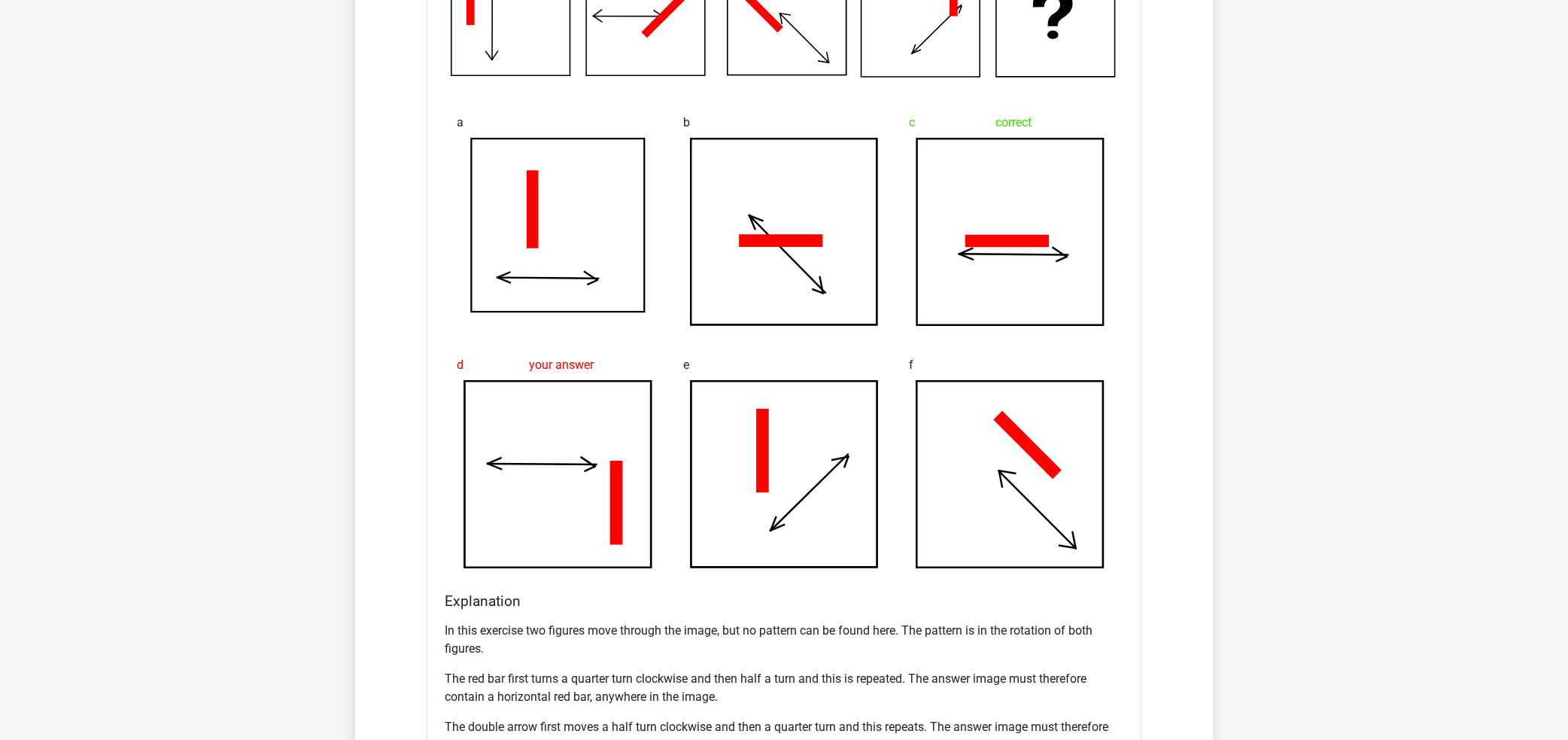 scroll, scrollTop: 1755, scrollLeft: 0, axis: vertical 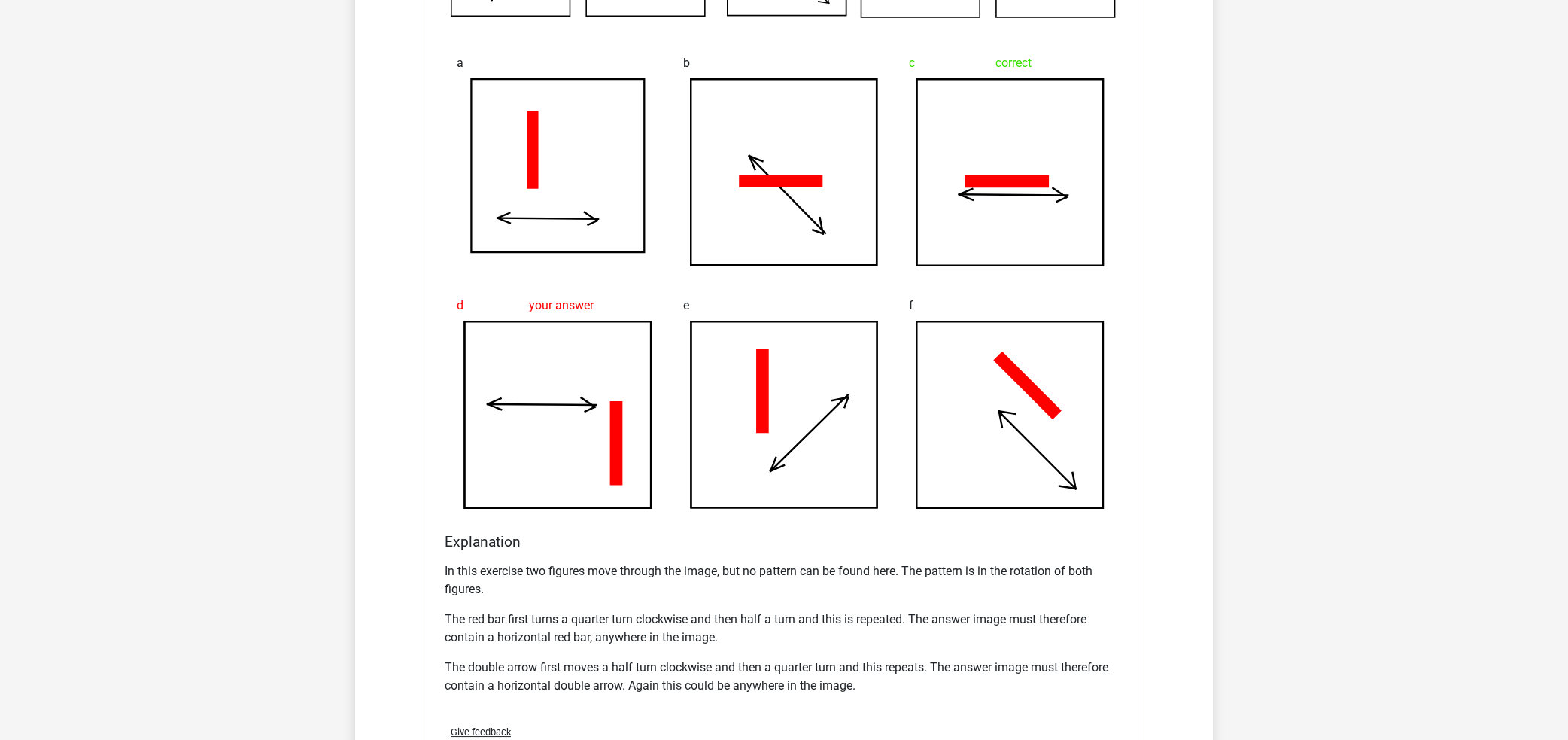 click on "In this exercise two figures move through the image, but no pattern can be found here. The pattern is in the rotation of both figures." at bounding box center (784, 580) 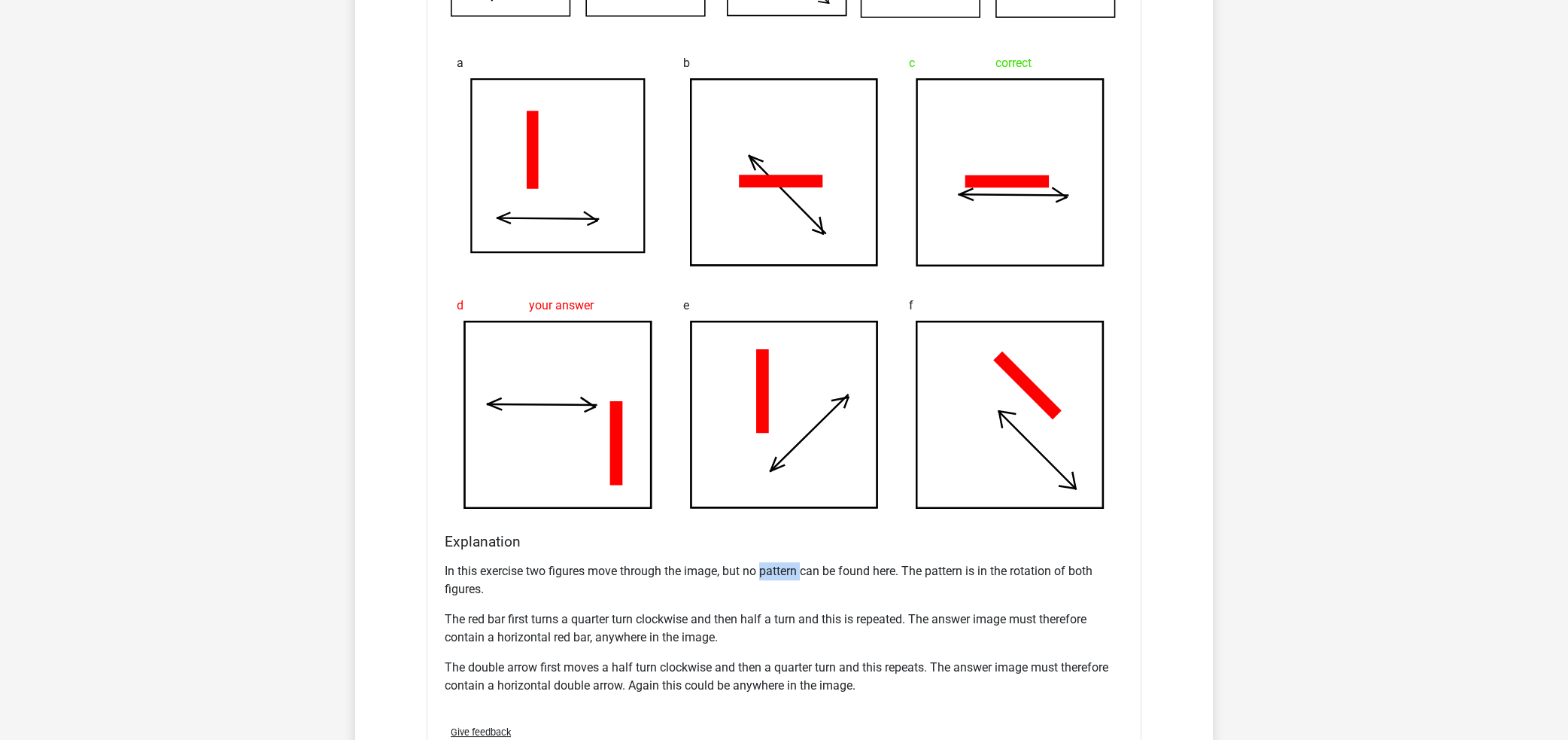 click on "In this exercise two figures move through the image, but no pattern can be found here. The pattern is in the rotation of both figures." at bounding box center (784, 580) 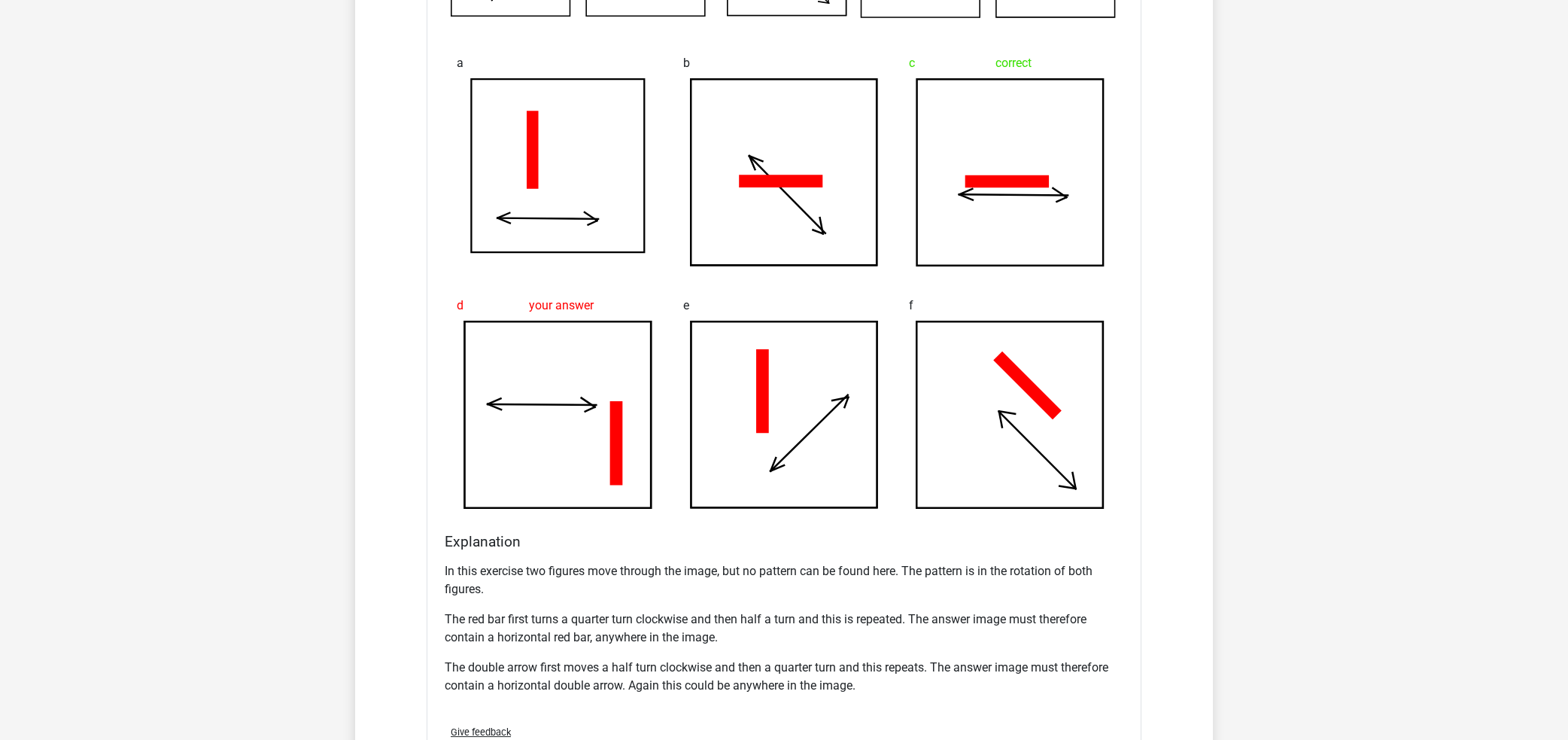 click on "In this exercise two figures move through the image, but no pattern can be found here. The pattern is in the rotation of both figures." at bounding box center [784, 580] 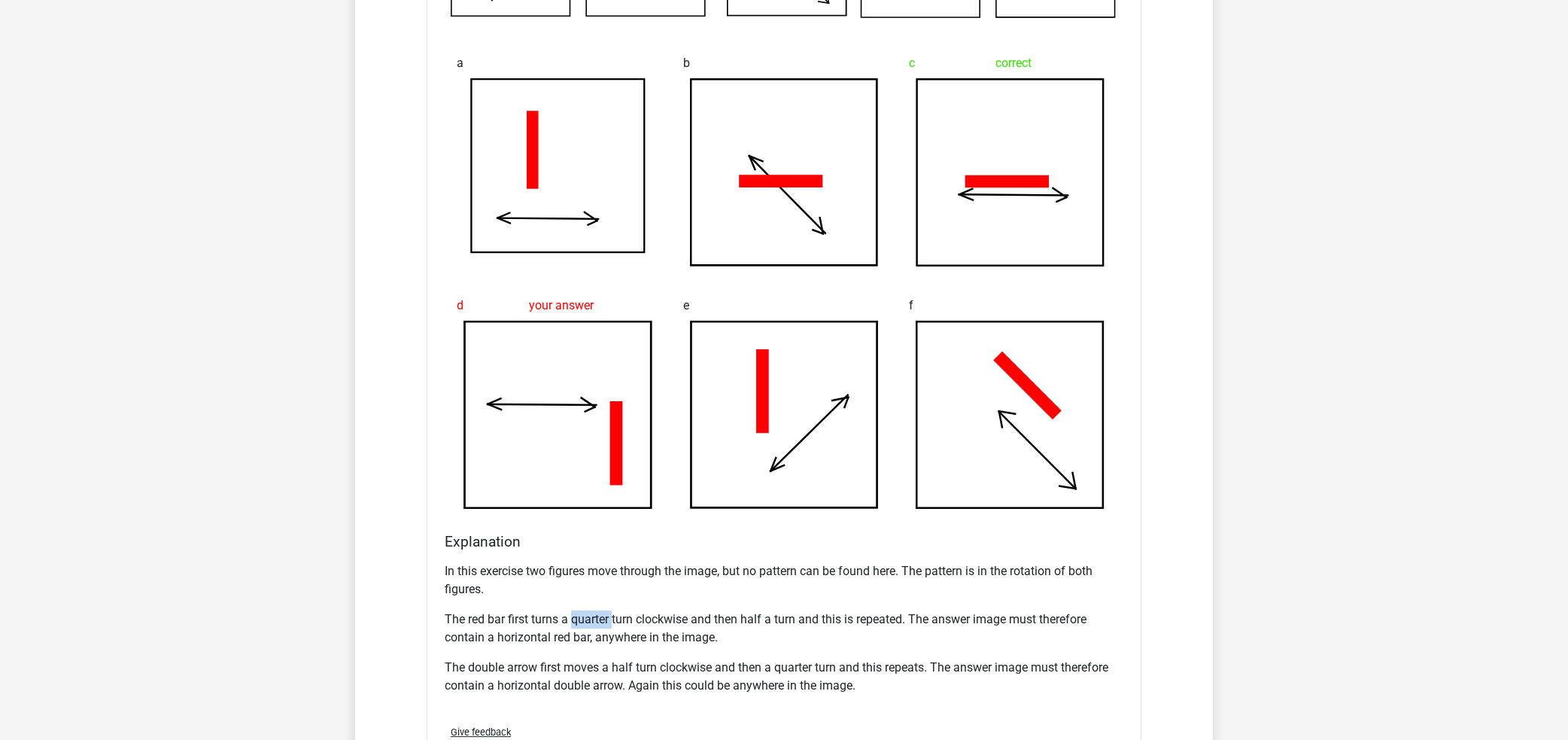 drag, startPoint x: 576, startPoint y: 602, endPoint x: 643, endPoint y: 611, distance: 67.60178 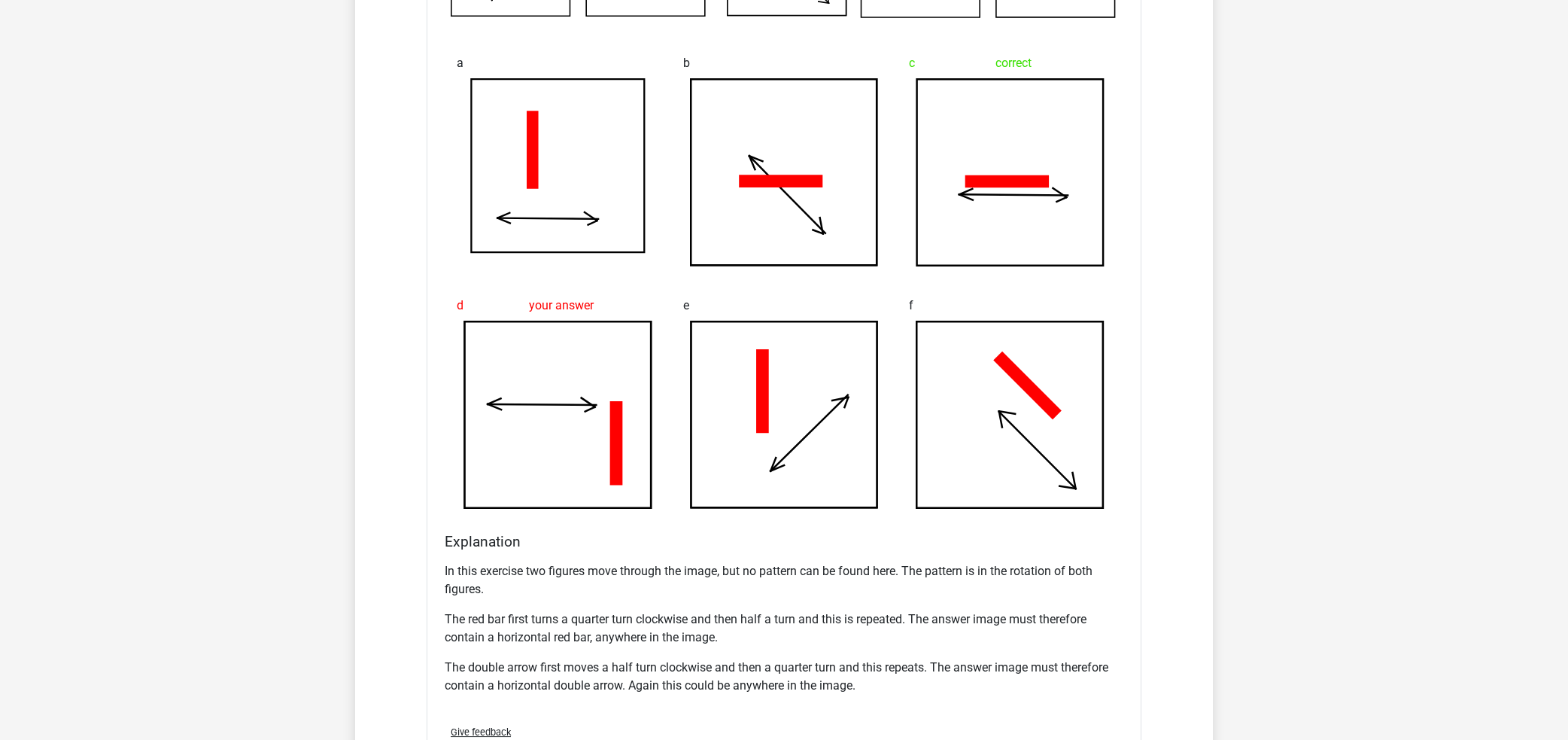 click on "The red bar first turns a quarter turn clockwise and then half a turn and this is repeated. The answer image must therefore contain a horizontal red bar,  anywhere in the image." at bounding box center [784, 629] 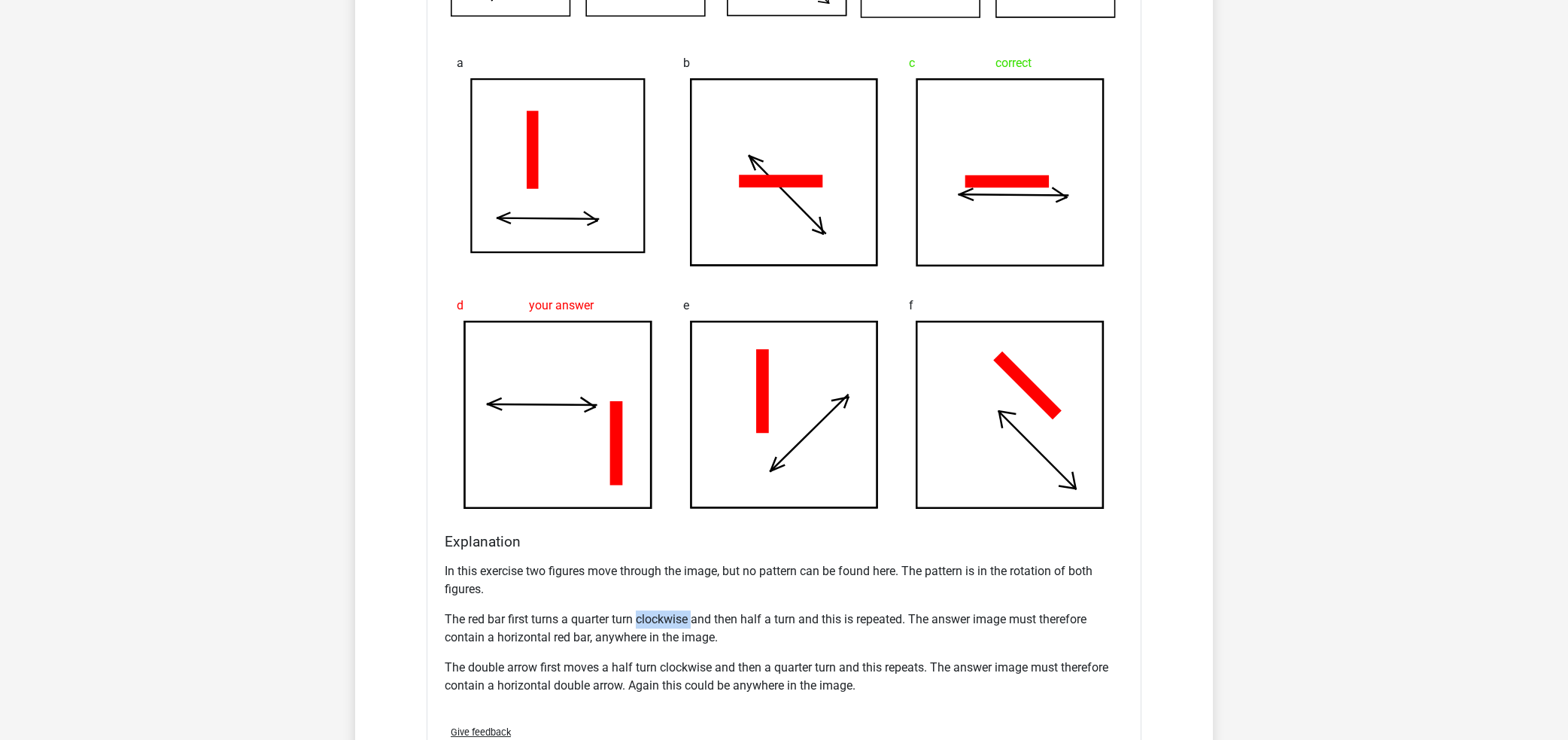 click on "The red bar first turns a quarter turn clockwise and then half a turn and this is repeated. The answer image must therefore contain a horizontal red bar,  anywhere in the image." at bounding box center (784, 629) 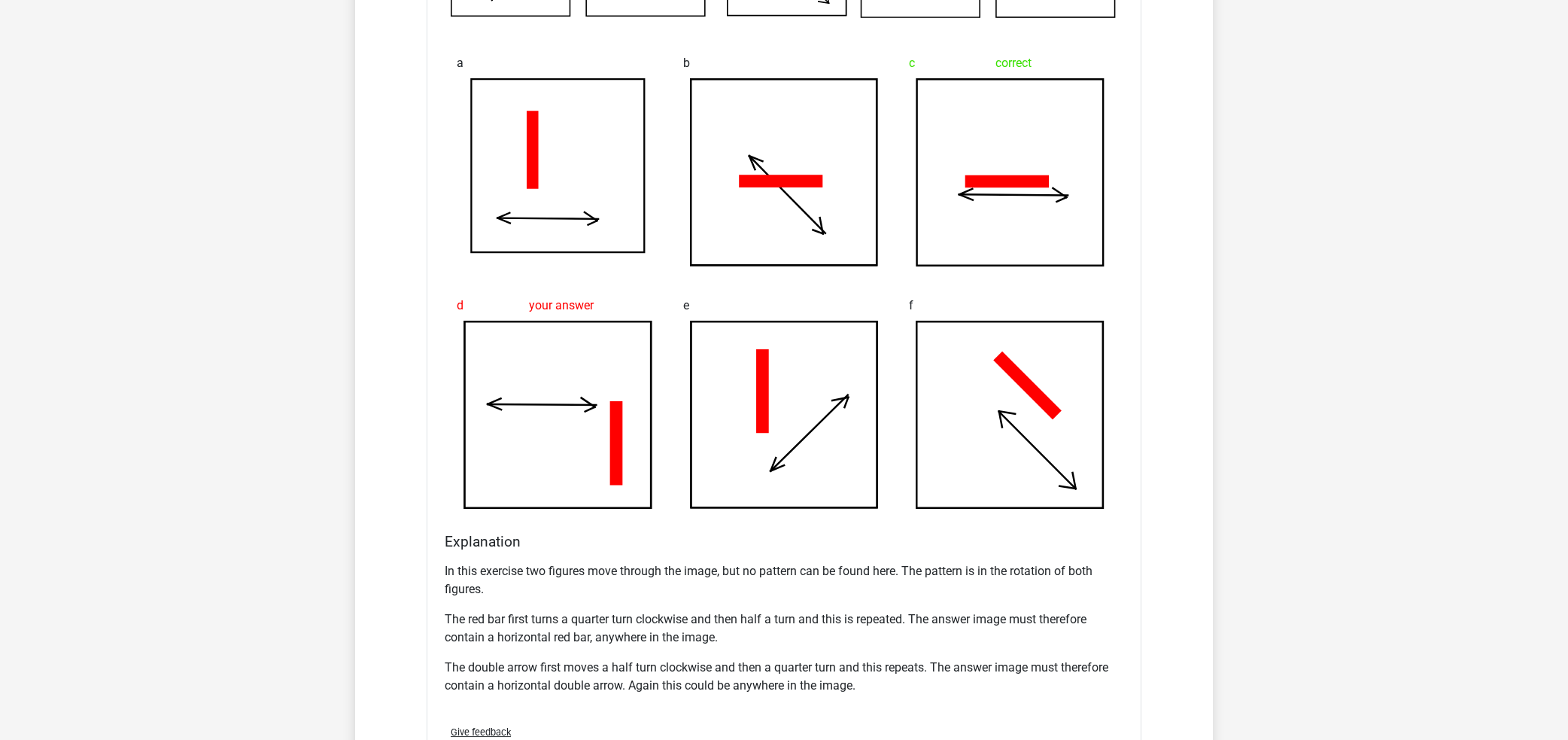 click on "The red bar first turns a quarter turn clockwise and then half a turn and this is repeated. The answer image must therefore contain a horizontal red bar,  anywhere in the image." at bounding box center (784, 629) 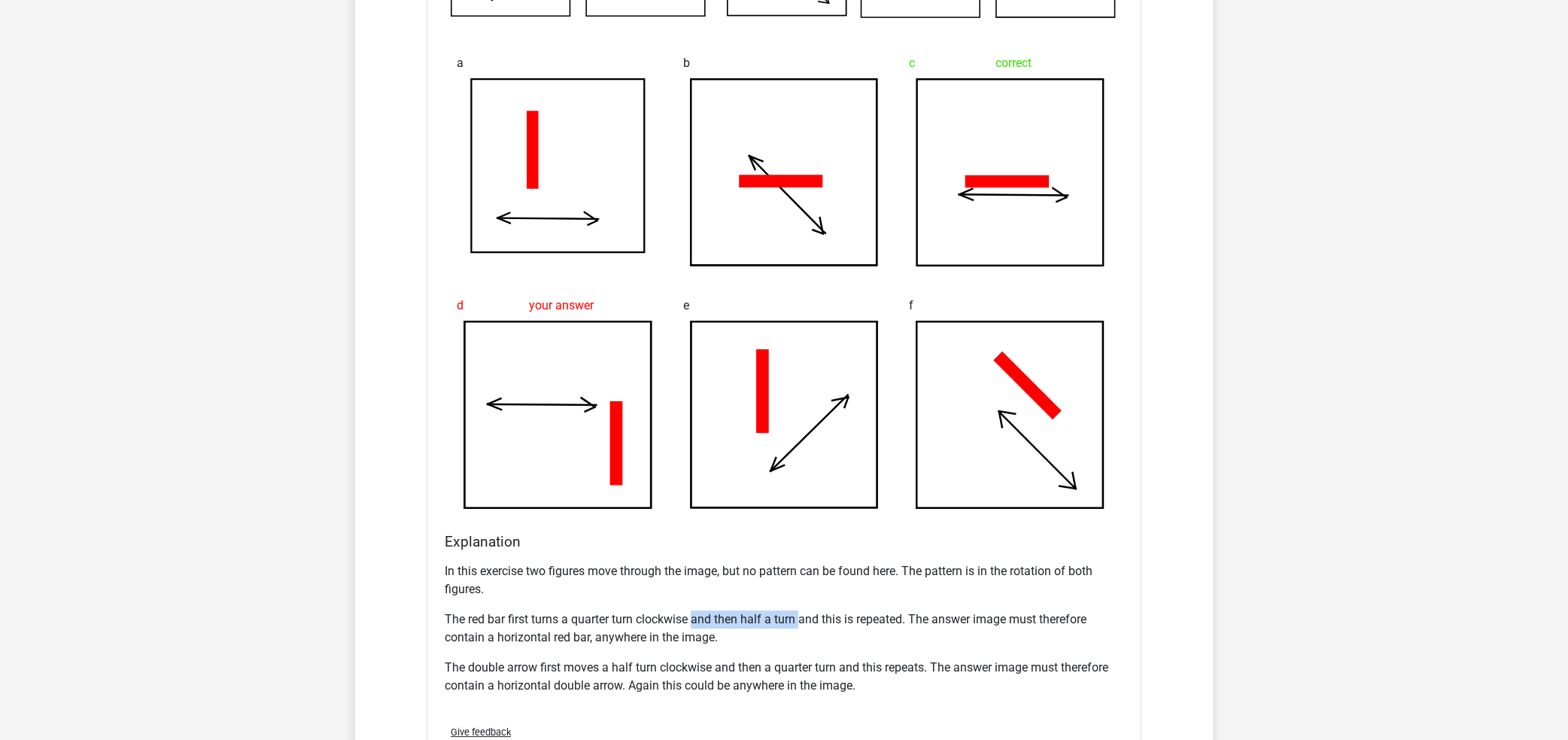 drag, startPoint x: 713, startPoint y: 608, endPoint x: 791, endPoint y: 616, distance: 78.40918 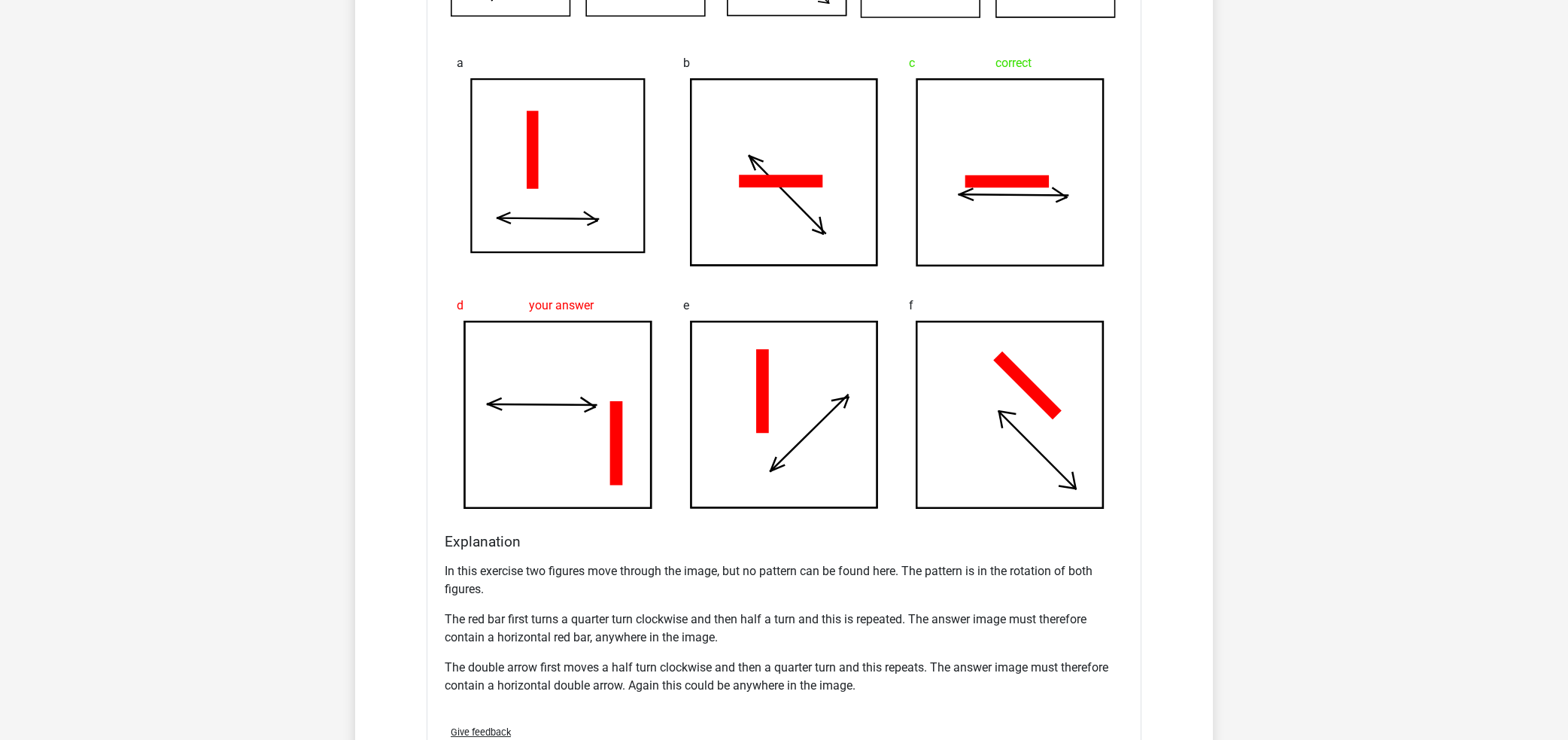 click on "The red bar first turns a quarter turn clockwise and then half a turn and this is repeated. The answer image must therefore contain a horizontal red bar,  anywhere in the image." at bounding box center [784, 629] 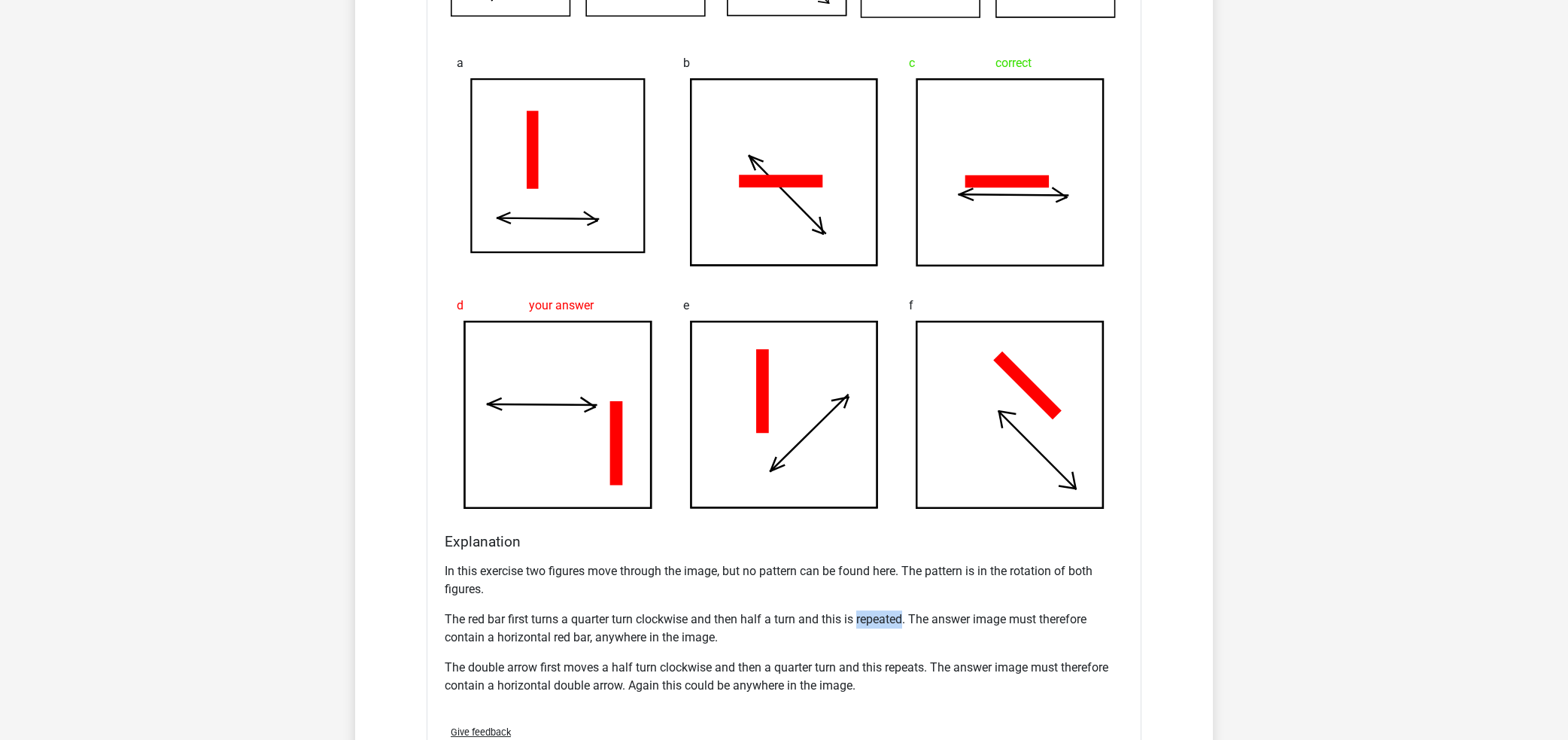 click on "The red bar first turns a quarter turn clockwise and then half a turn and this is repeated. The answer image must therefore contain a horizontal red bar,  anywhere in the image." at bounding box center (784, 629) 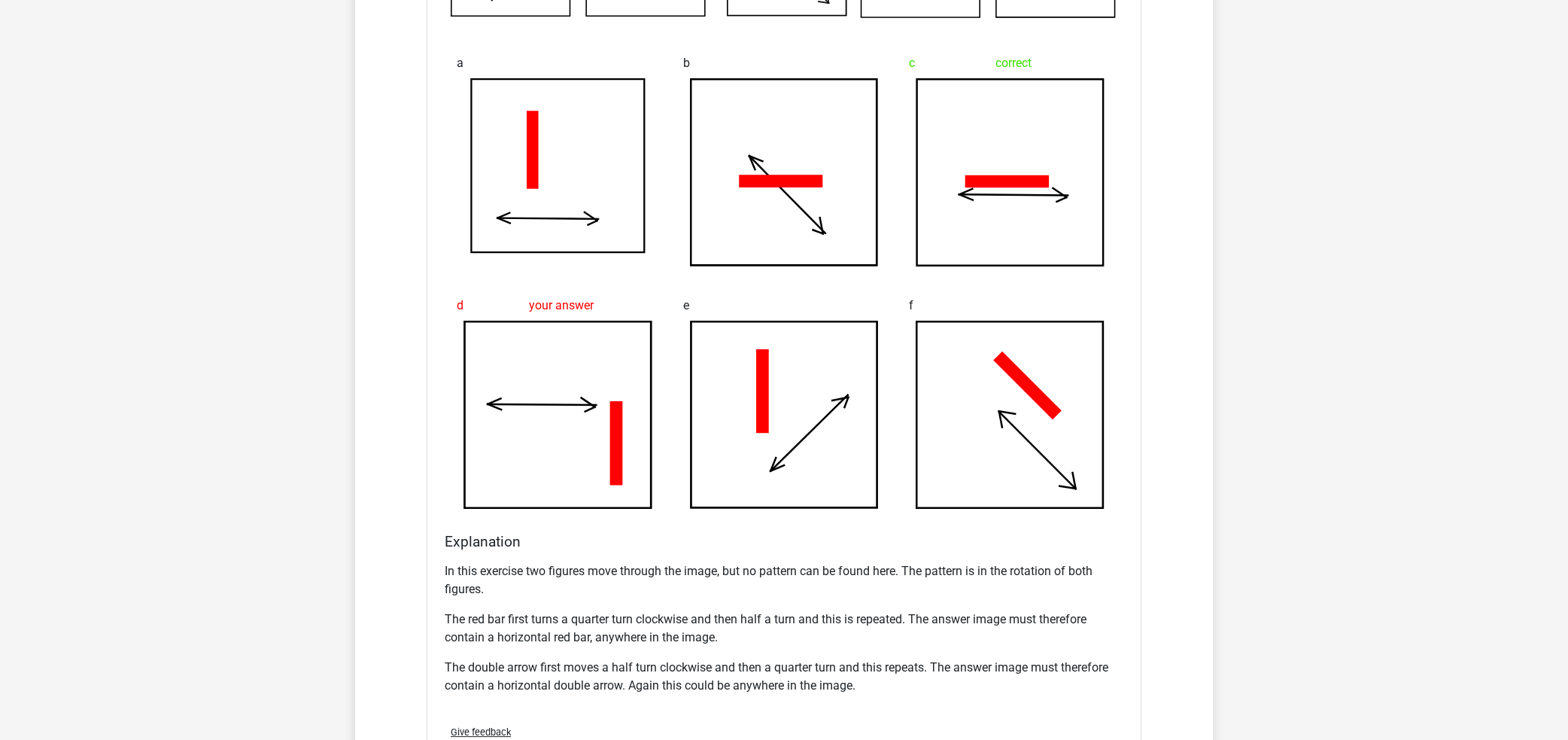 click on "The red bar first turns a quarter turn clockwise and then half a turn and this is repeated. The answer image must therefore contain a horizontal red bar,  anywhere in the image." at bounding box center (784, 629) 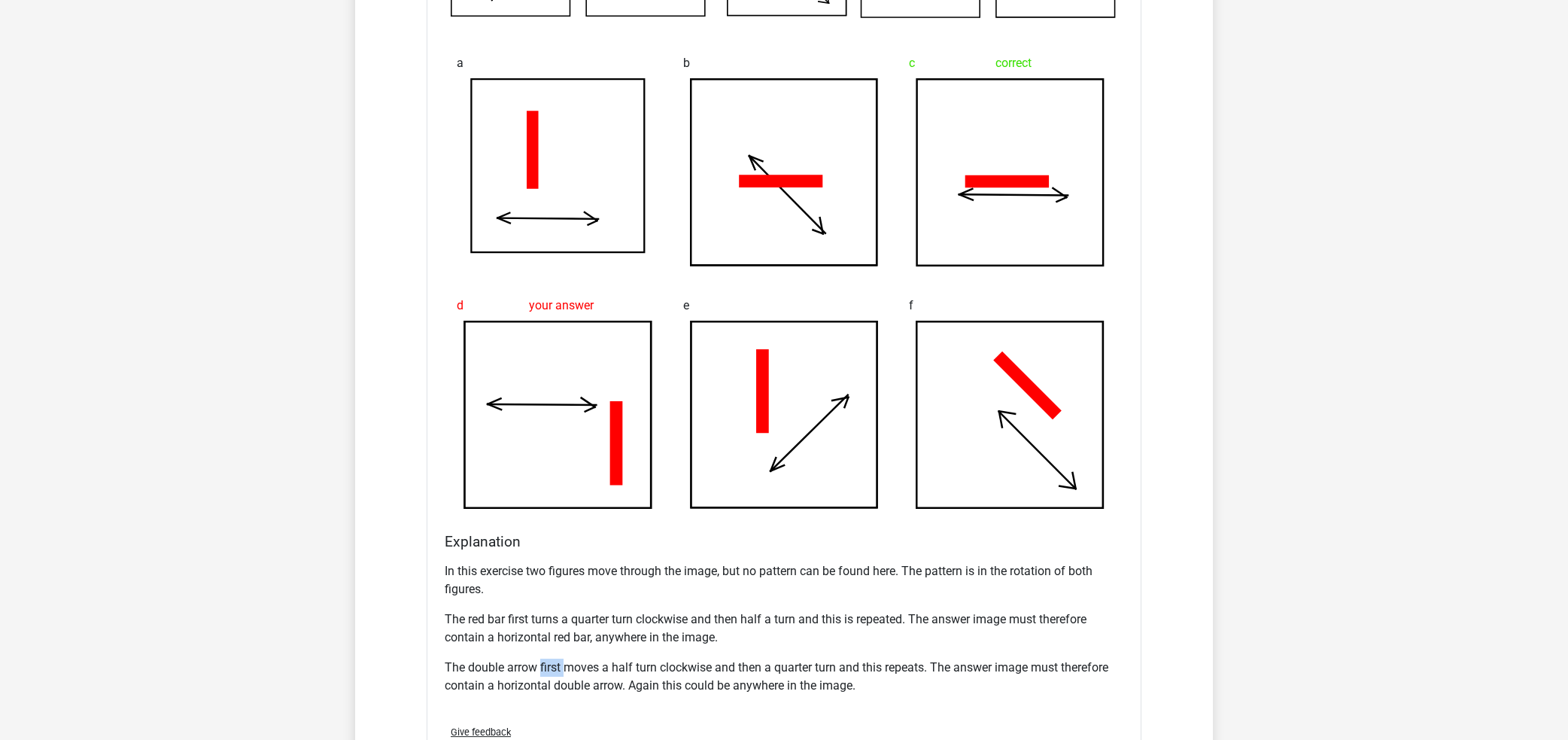click on "The double arrow first moves a half turn clockwise and then a quarter turn and this repeats. The answer image must therefore contain a horizontal double arrow. Again this could be anywhere in the image." at bounding box center [784, 677] 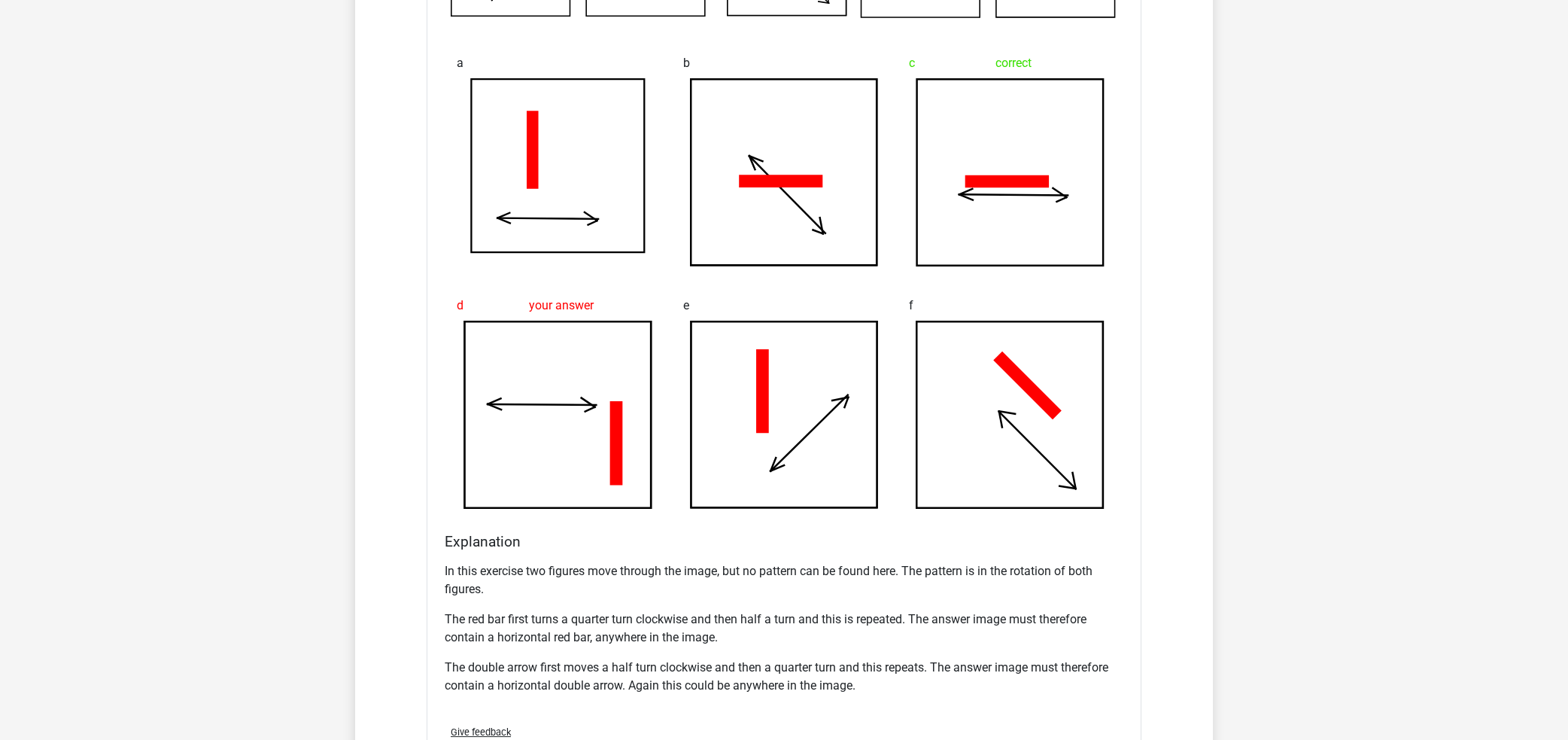 drag, startPoint x: 547, startPoint y: 655, endPoint x: 607, endPoint y: 659, distance: 60.133186 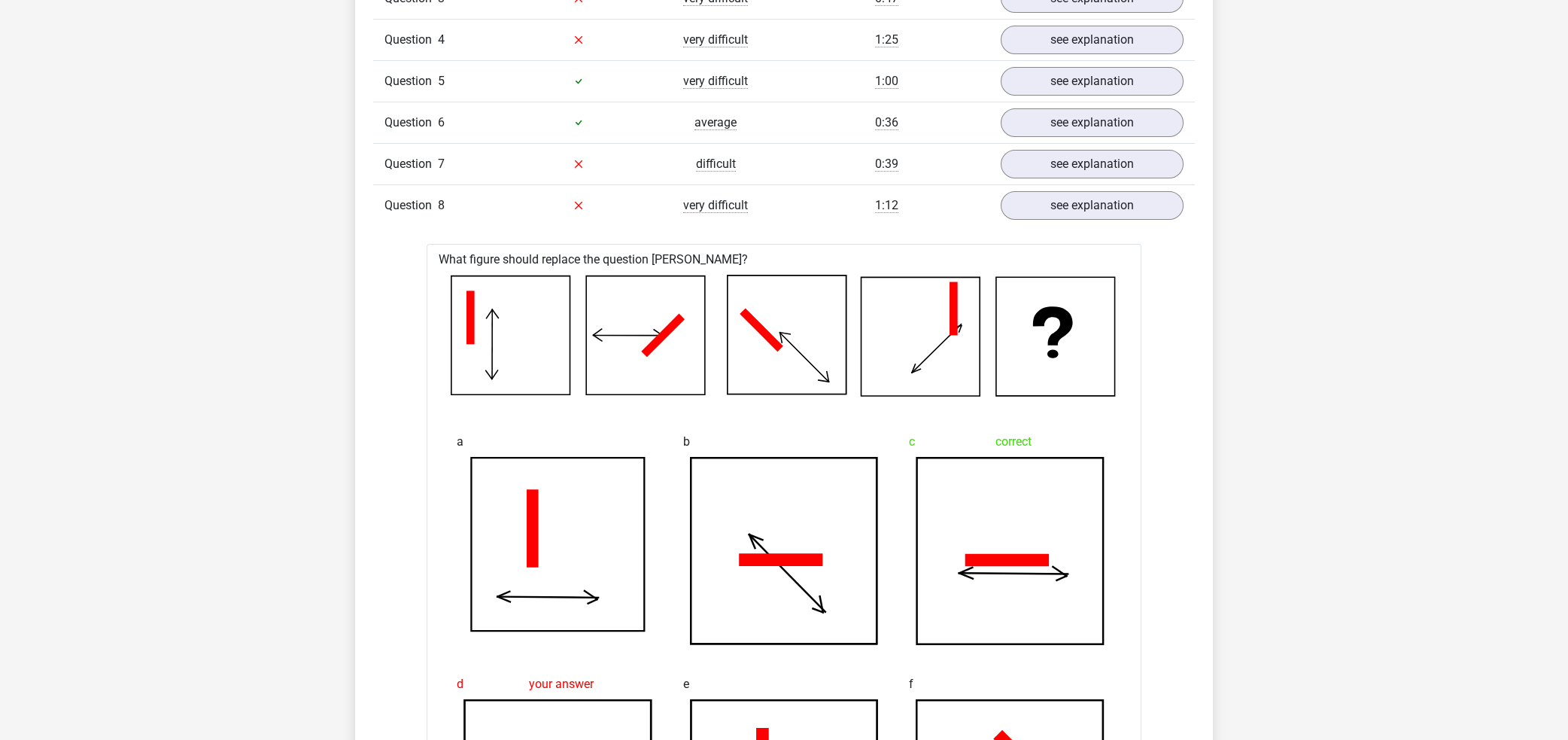 scroll, scrollTop: 1357, scrollLeft: 0, axis: vertical 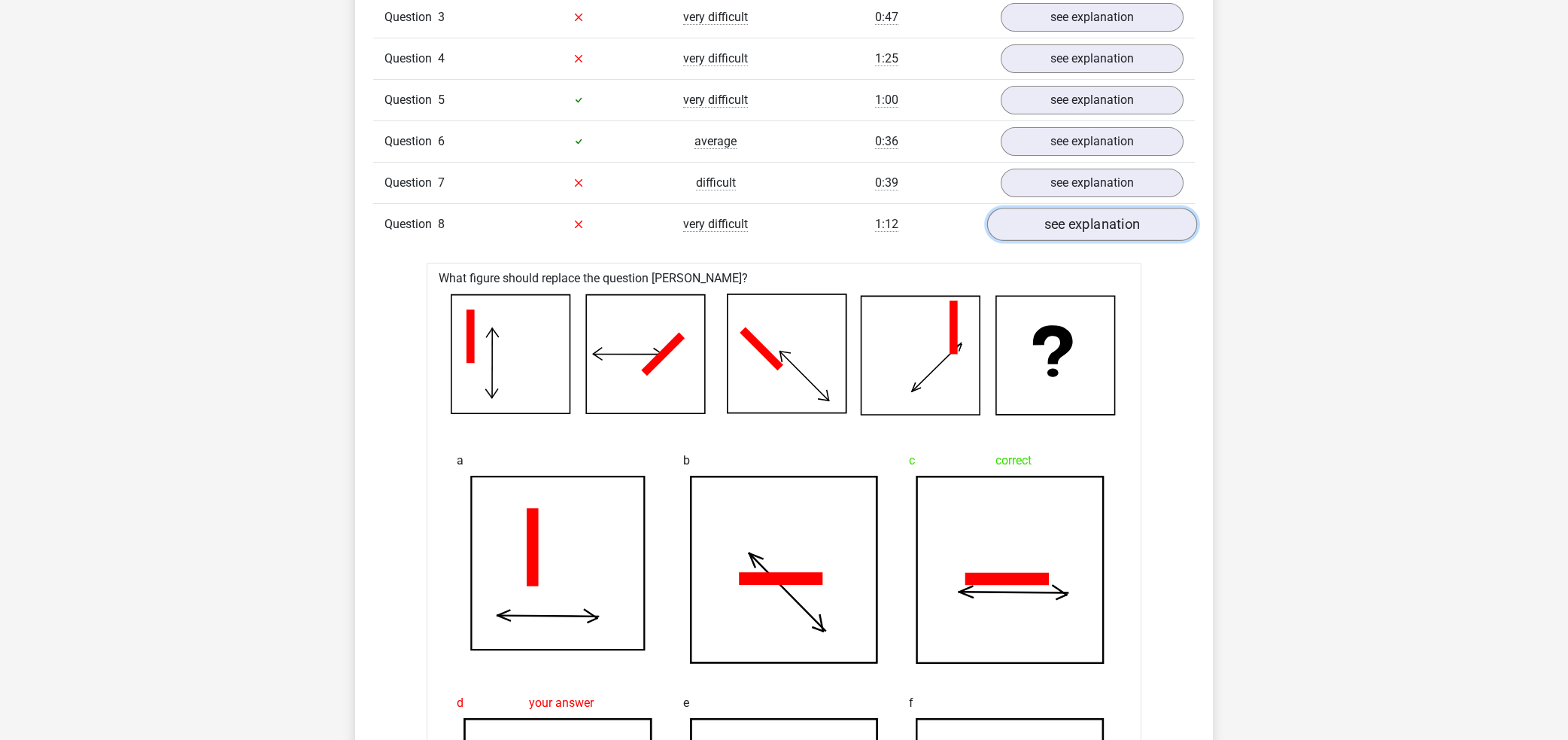 click on "see explanation" at bounding box center (1092, 224) 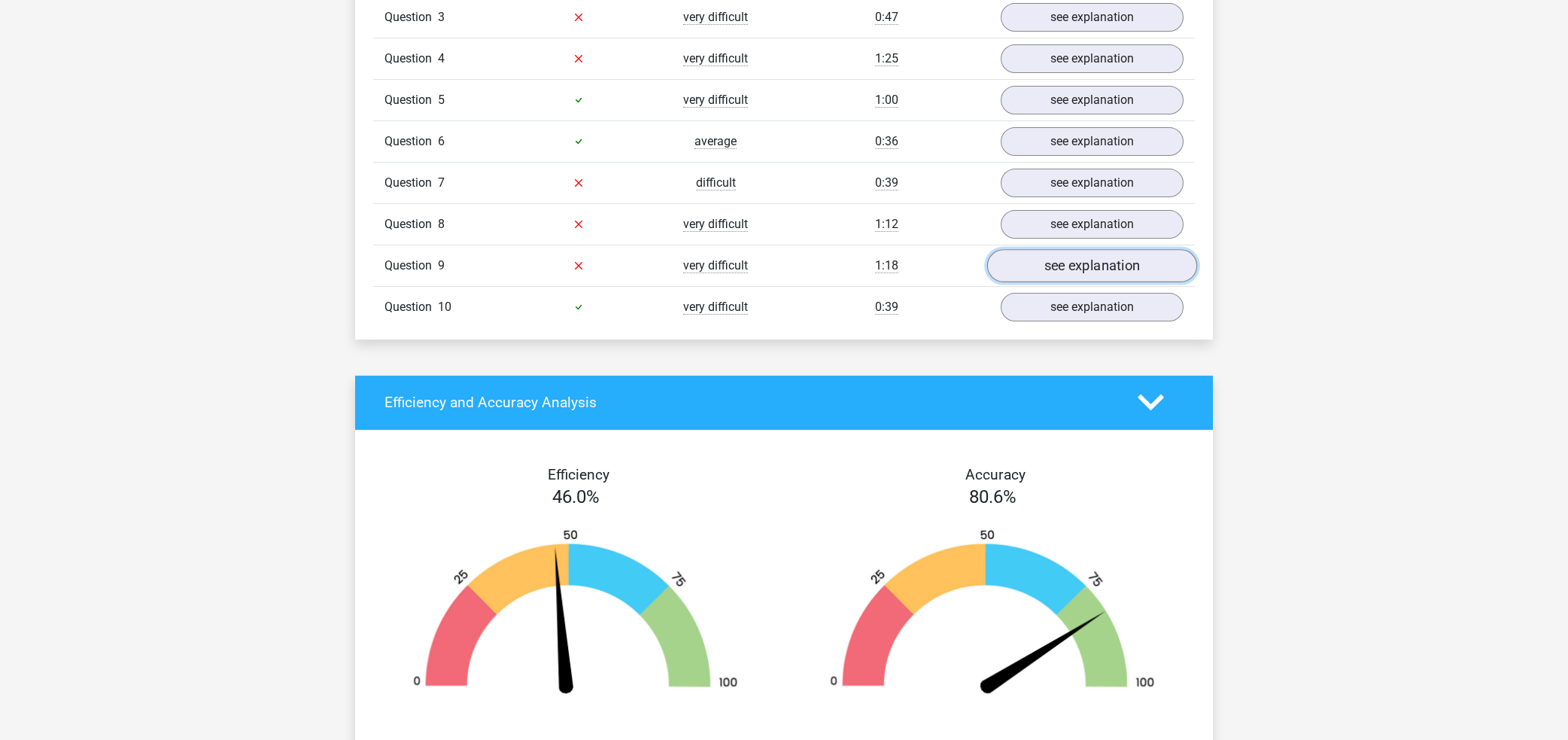 click on "see explanation" at bounding box center (1092, 266) 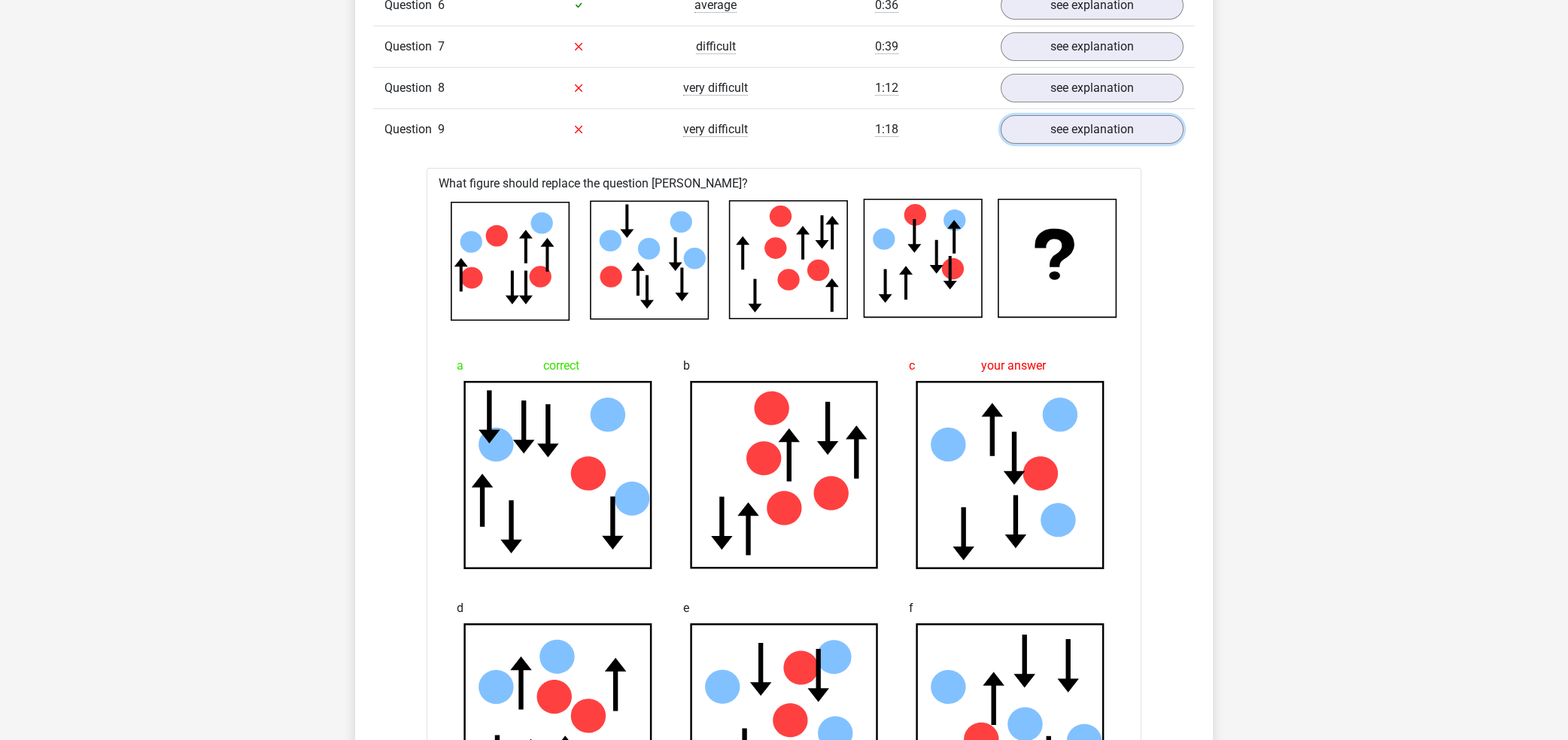 scroll, scrollTop: 1357, scrollLeft: 0, axis: vertical 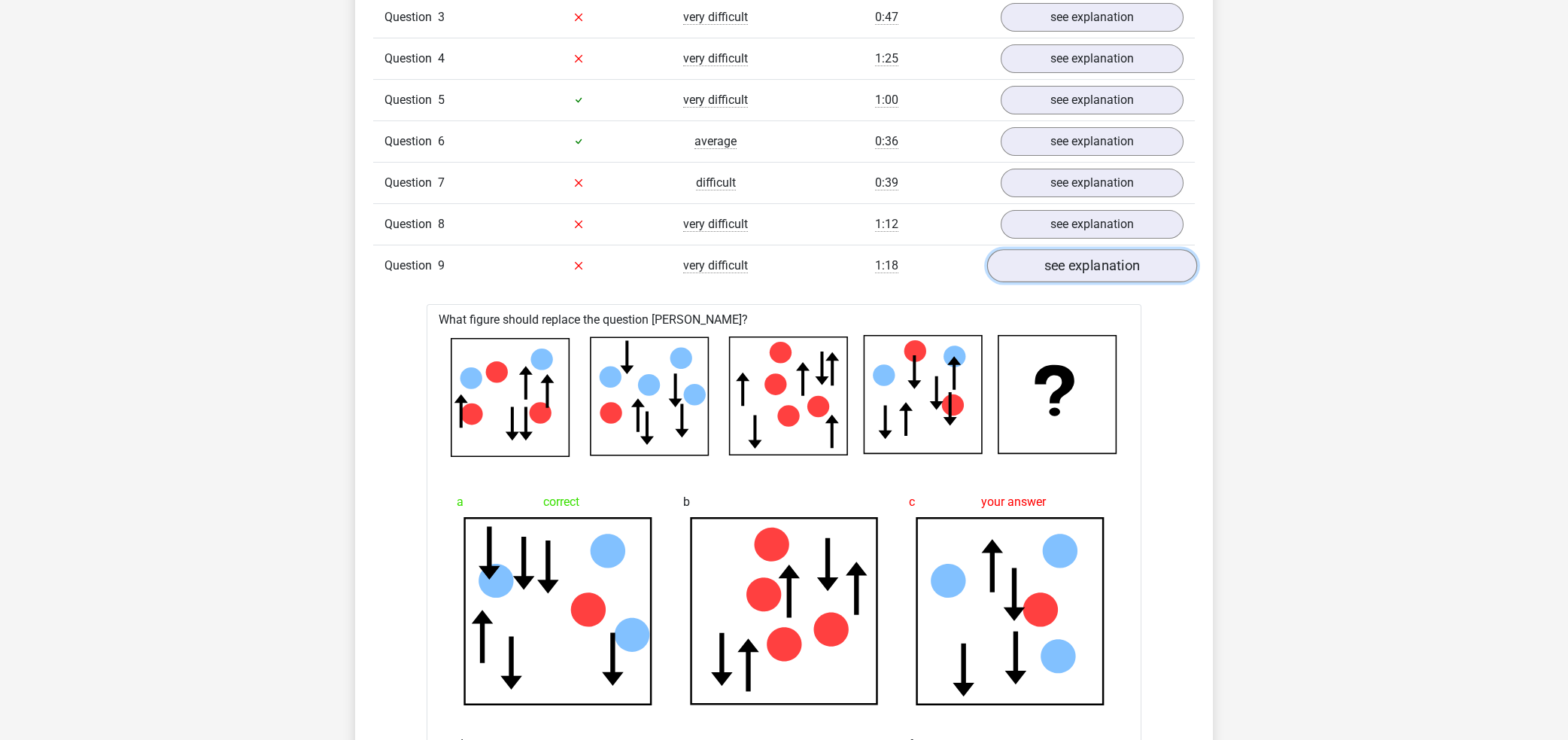click on "see explanation" at bounding box center (1092, 266) 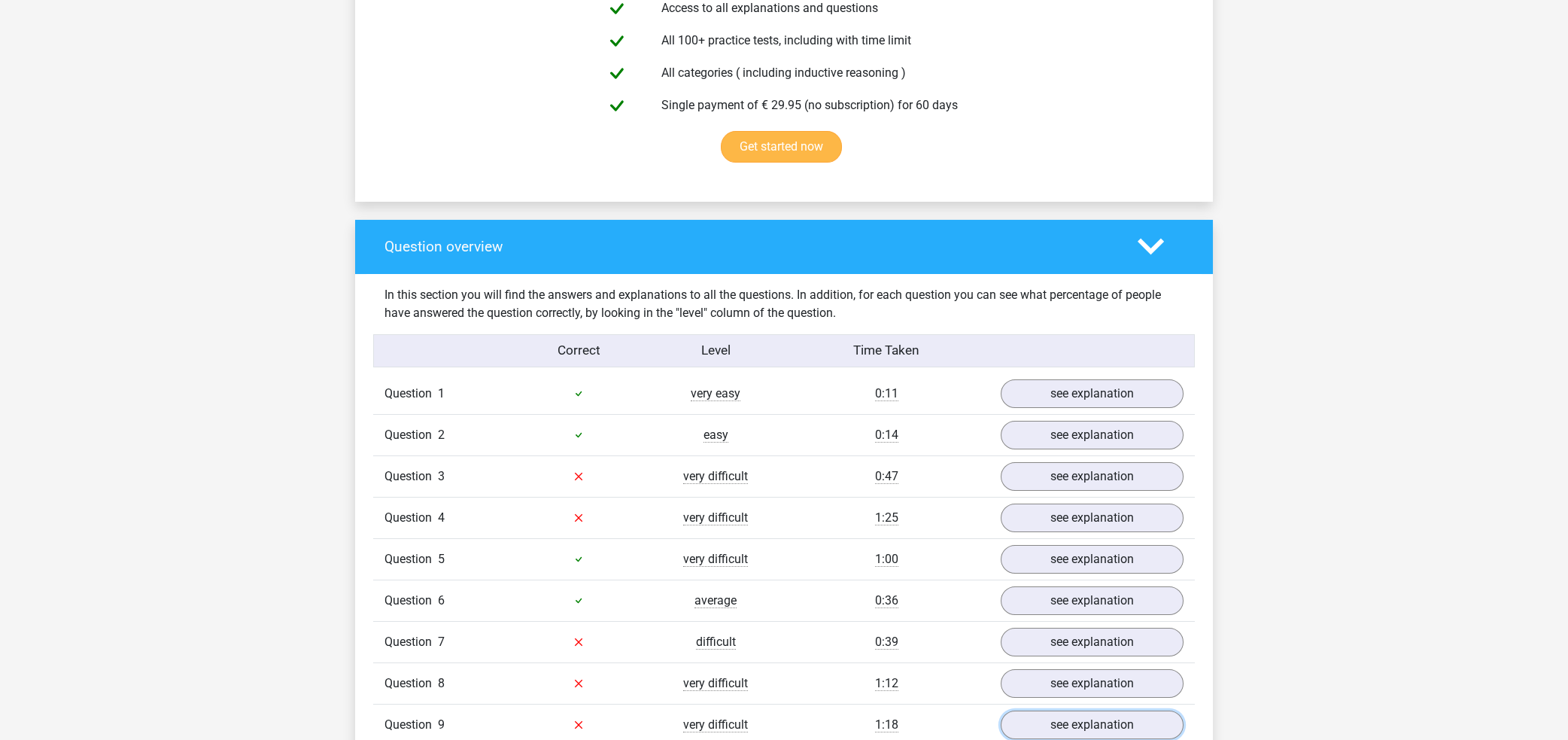 scroll, scrollTop: 881, scrollLeft: 0, axis: vertical 